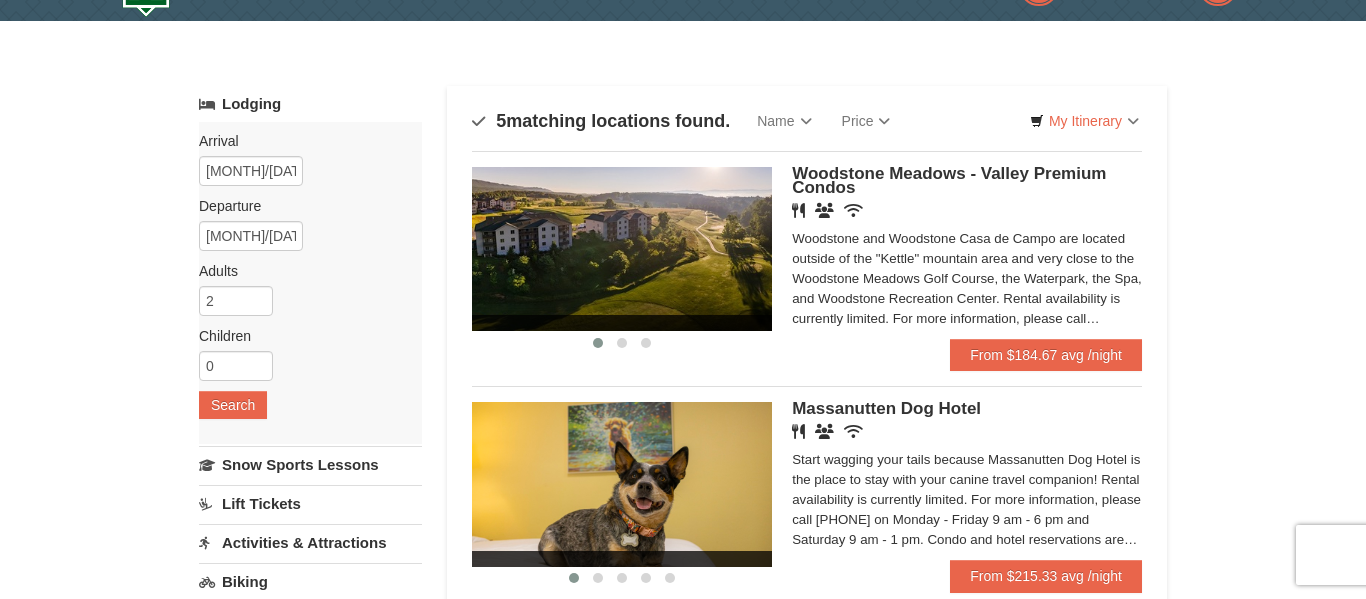 scroll, scrollTop: 49, scrollLeft: 0, axis: vertical 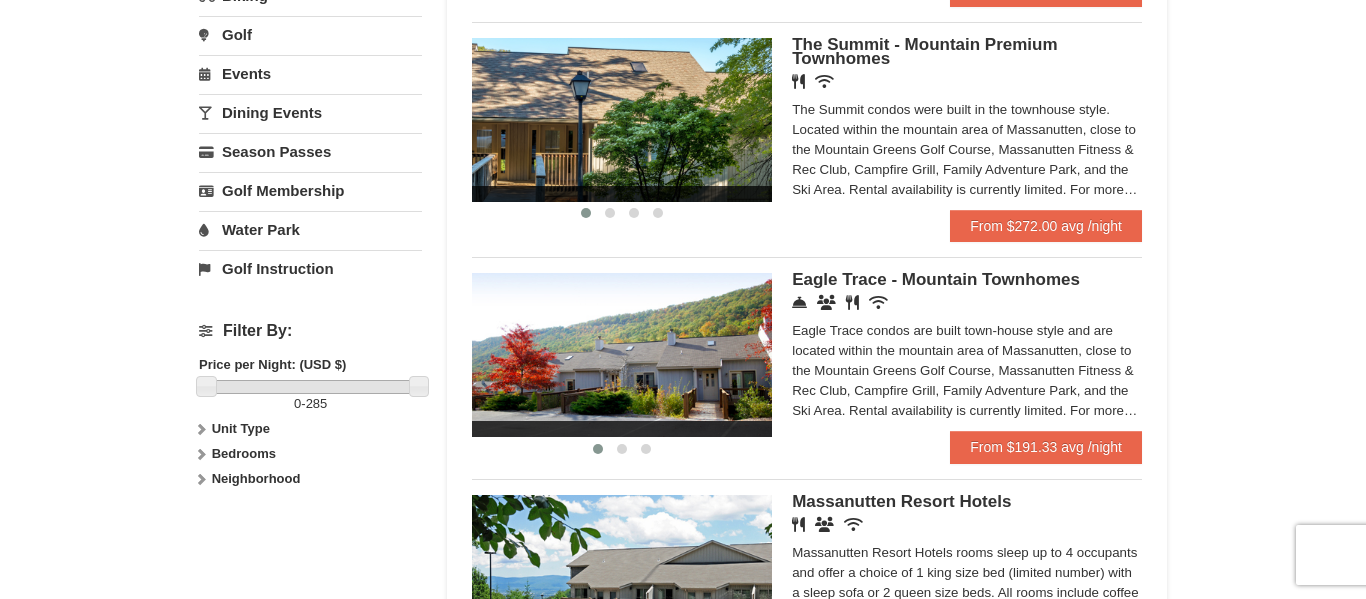 click at bounding box center [622, 355] 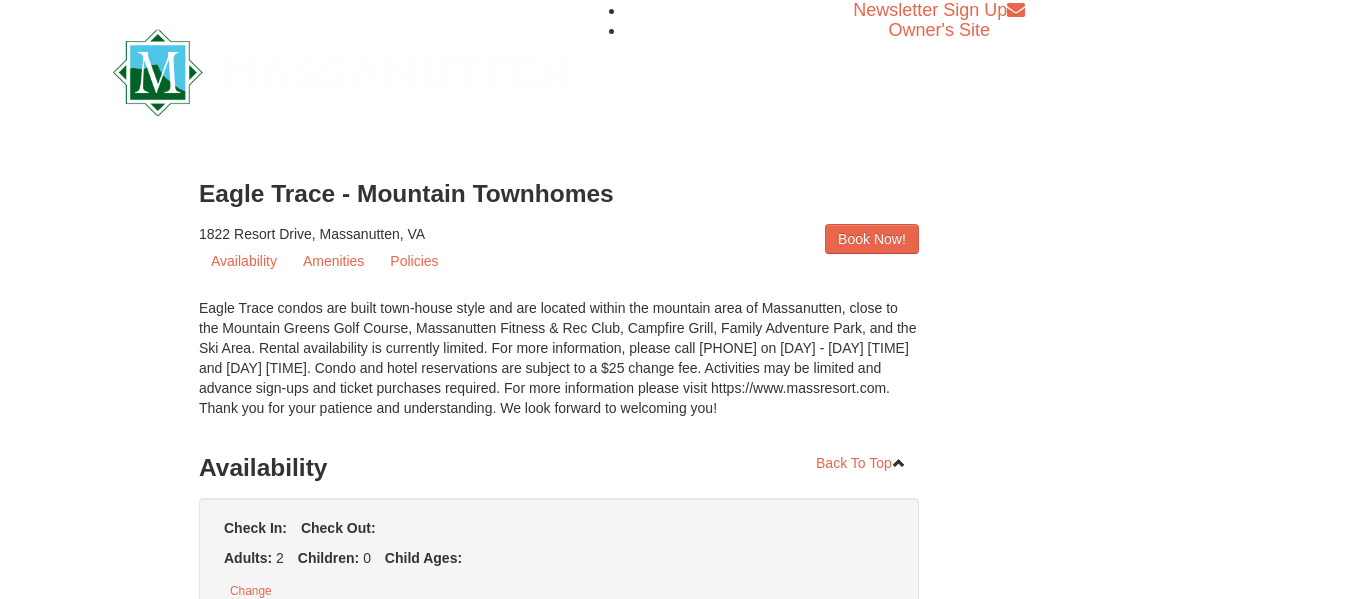 scroll, scrollTop: 0, scrollLeft: 0, axis: both 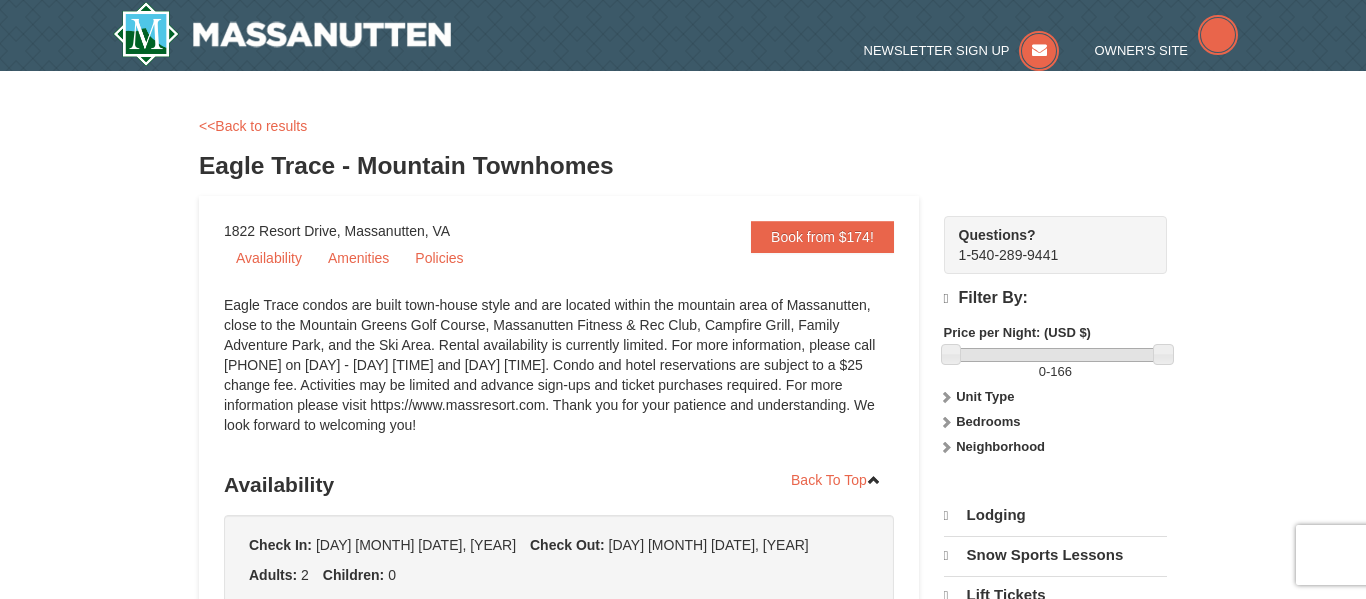 select on "8" 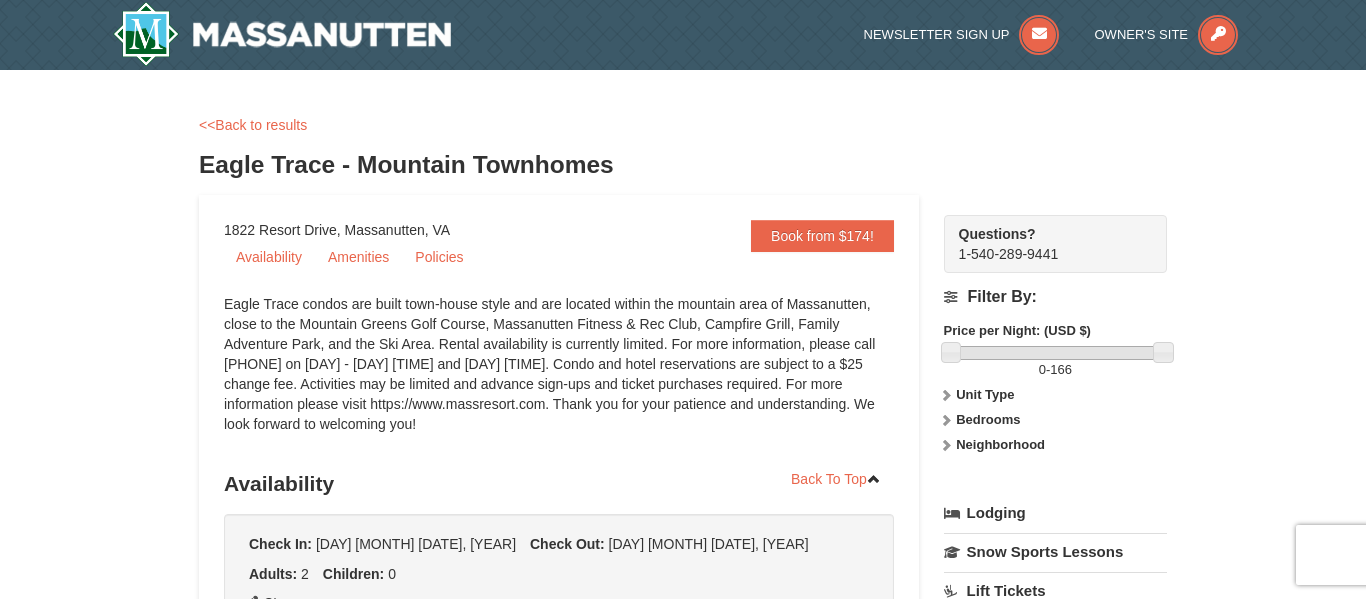 scroll, scrollTop: 0, scrollLeft: 0, axis: both 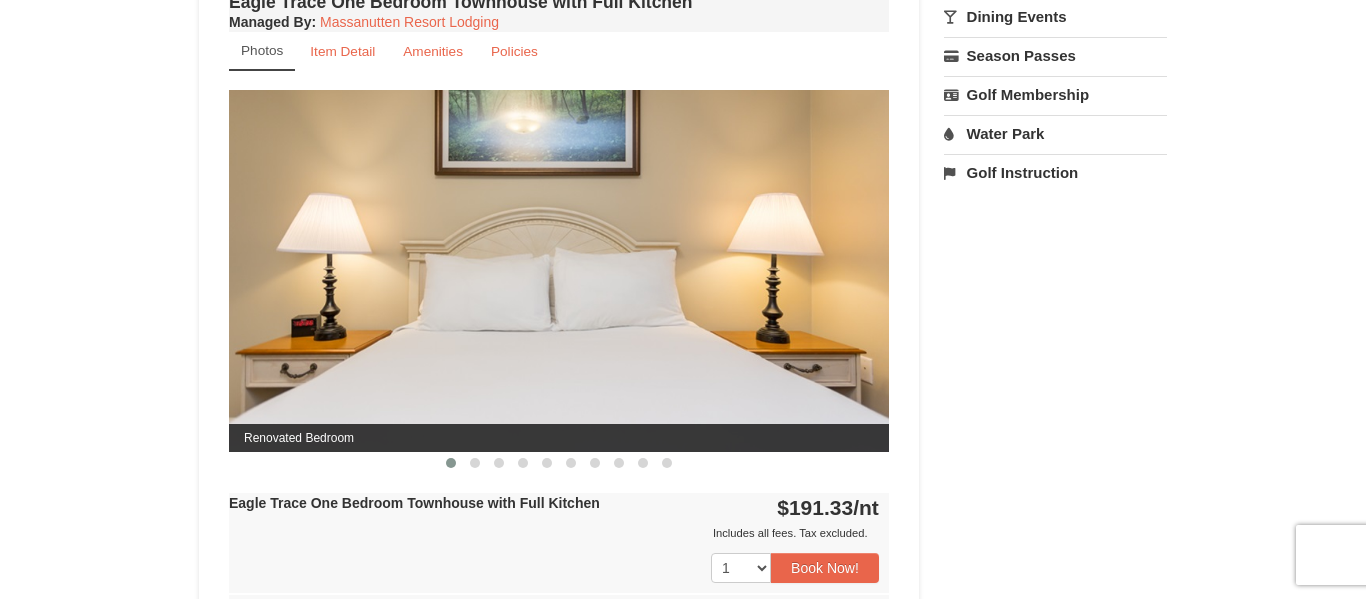 click at bounding box center (559, 270) 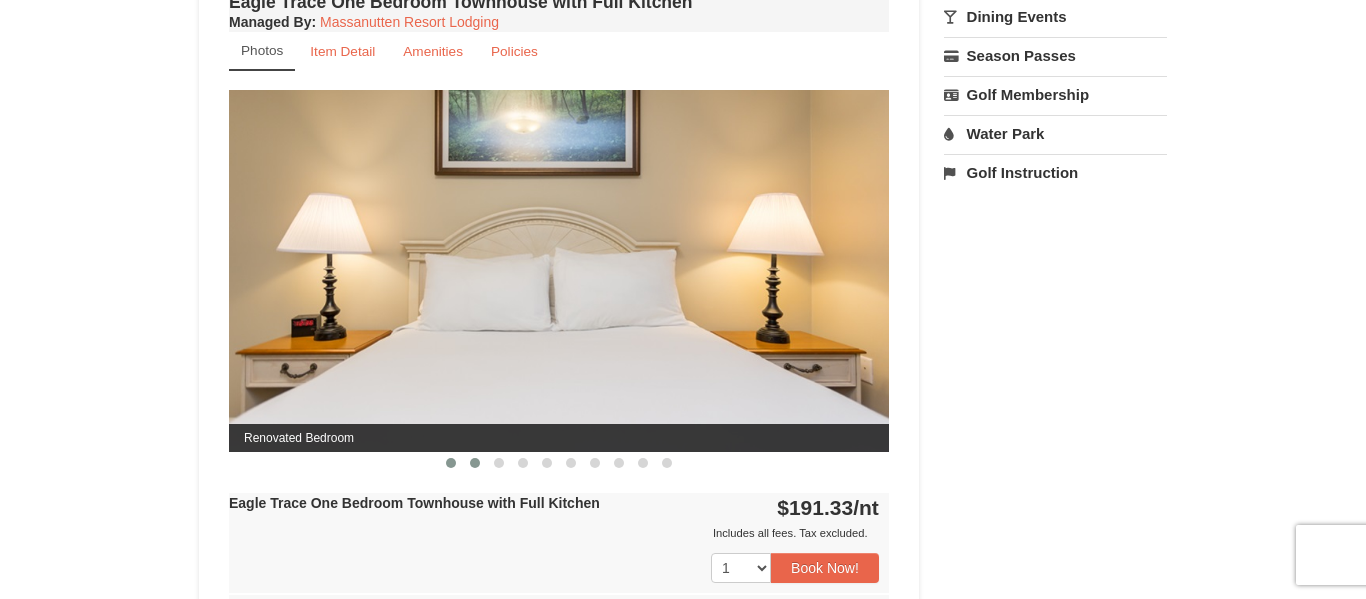 click at bounding box center (475, 463) 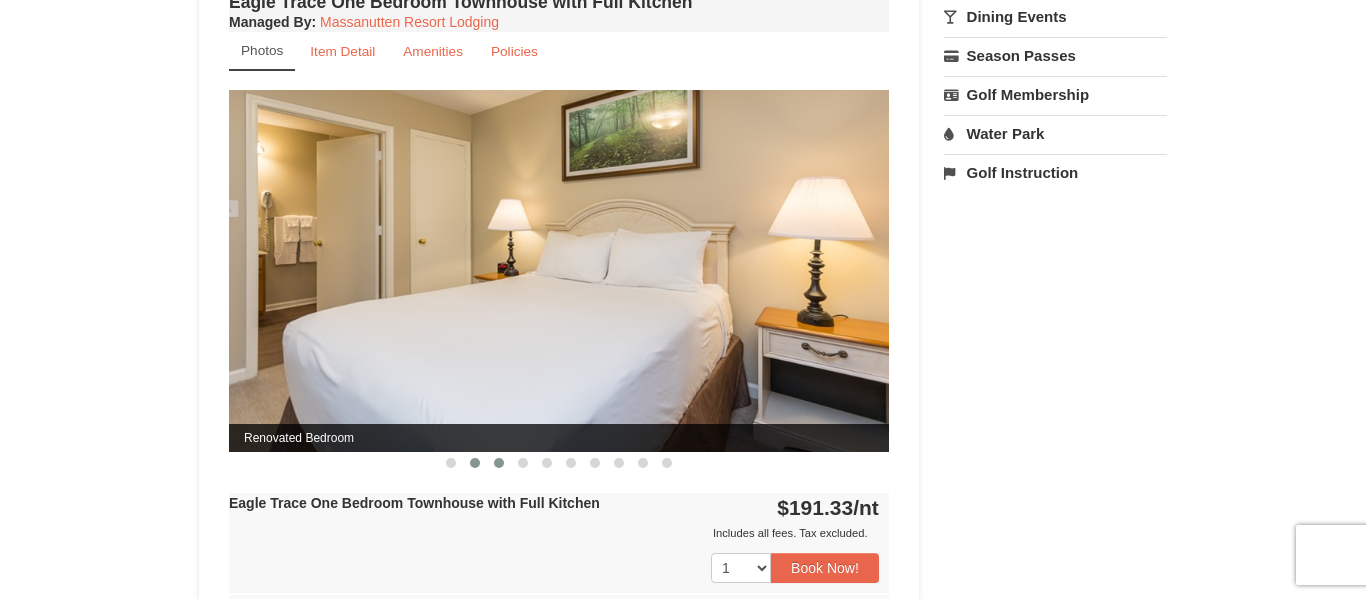 click at bounding box center [499, 463] 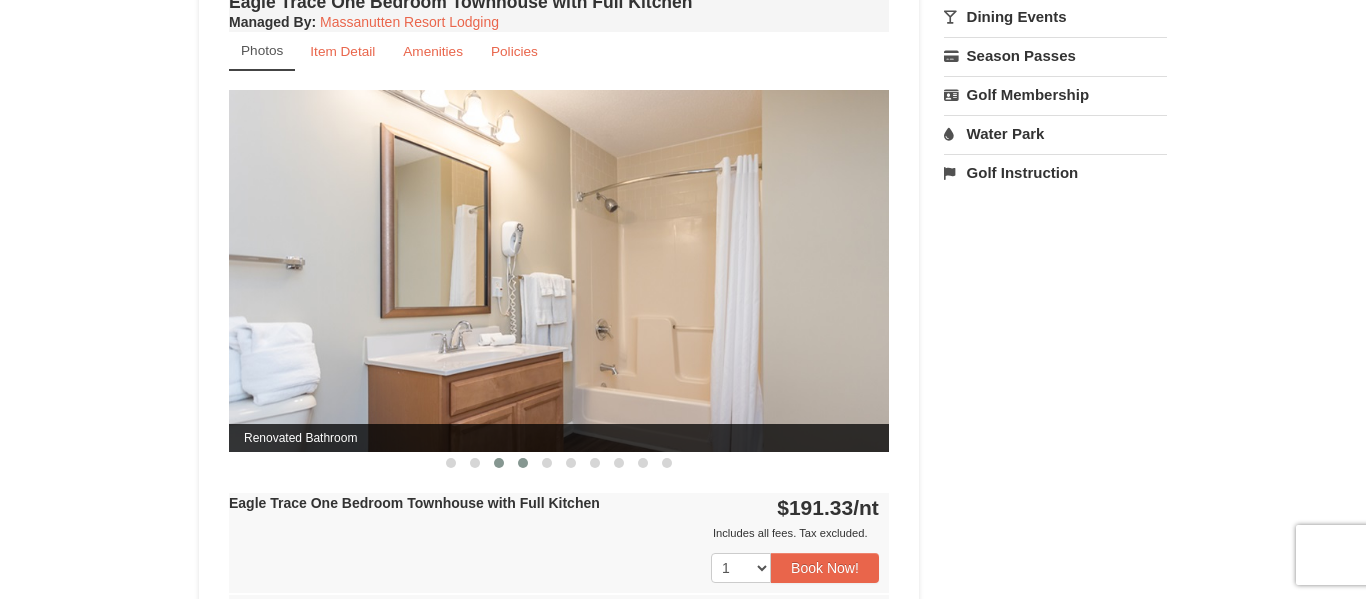 click at bounding box center (523, 463) 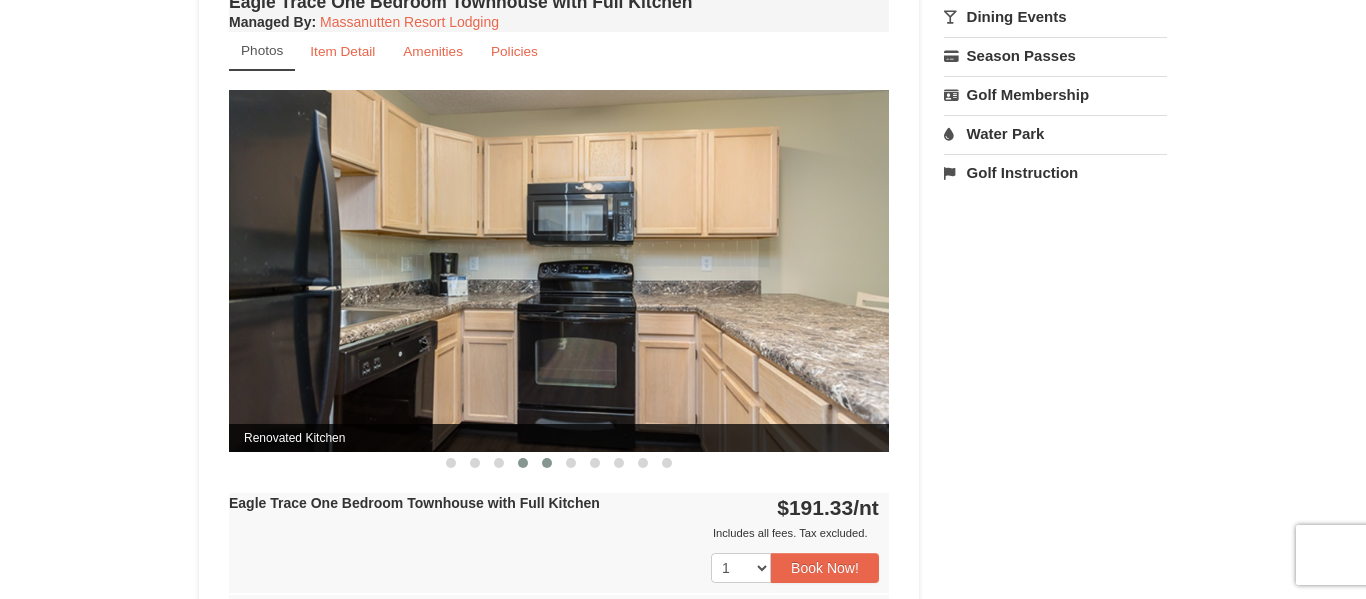 click at bounding box center [547, 463] 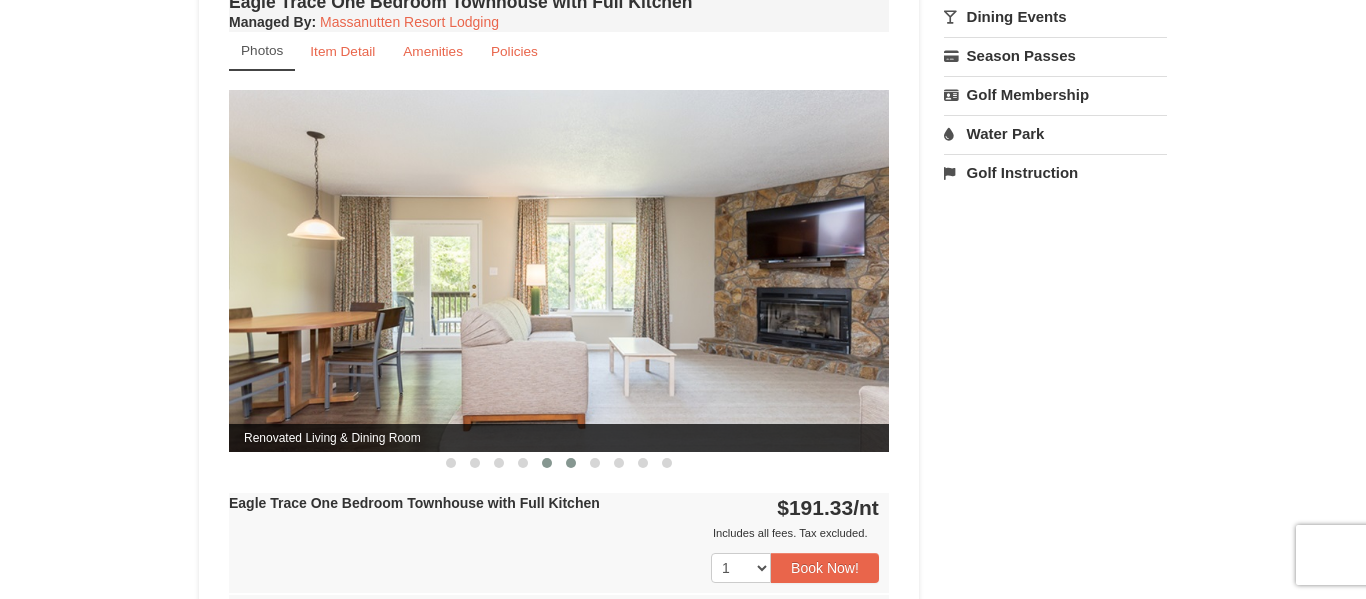 click at bounding box center [571, 463] 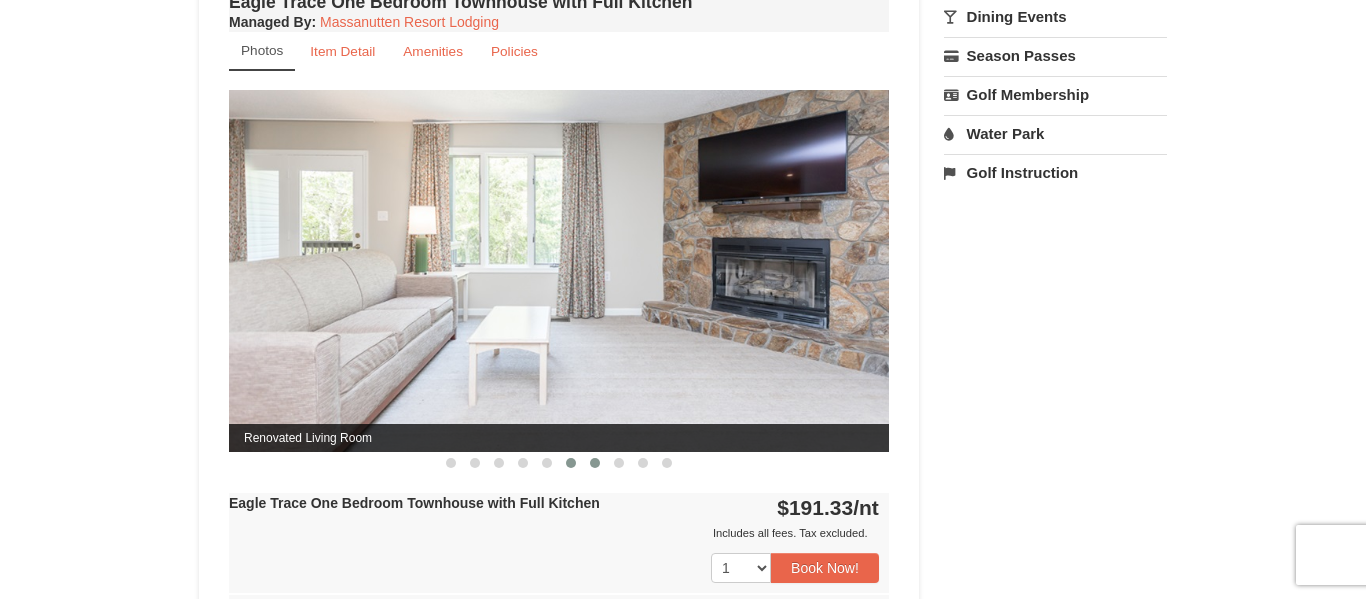 click at bounding box center [595, 463] 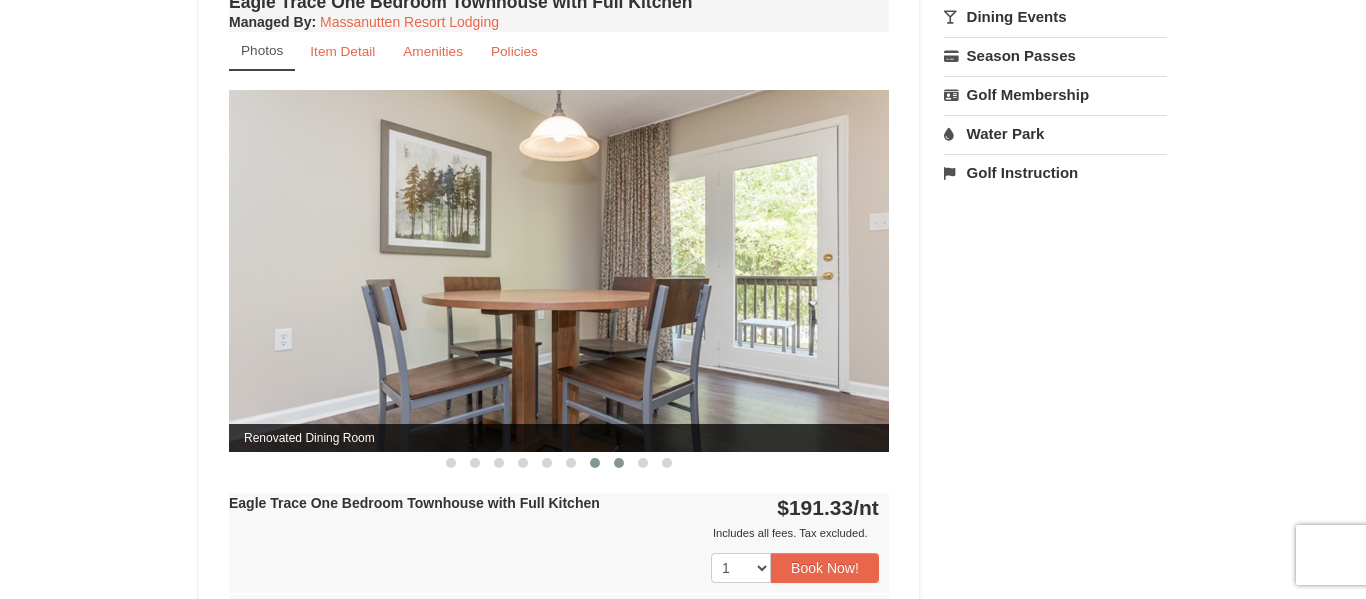 click at bounding box center [619, 463] 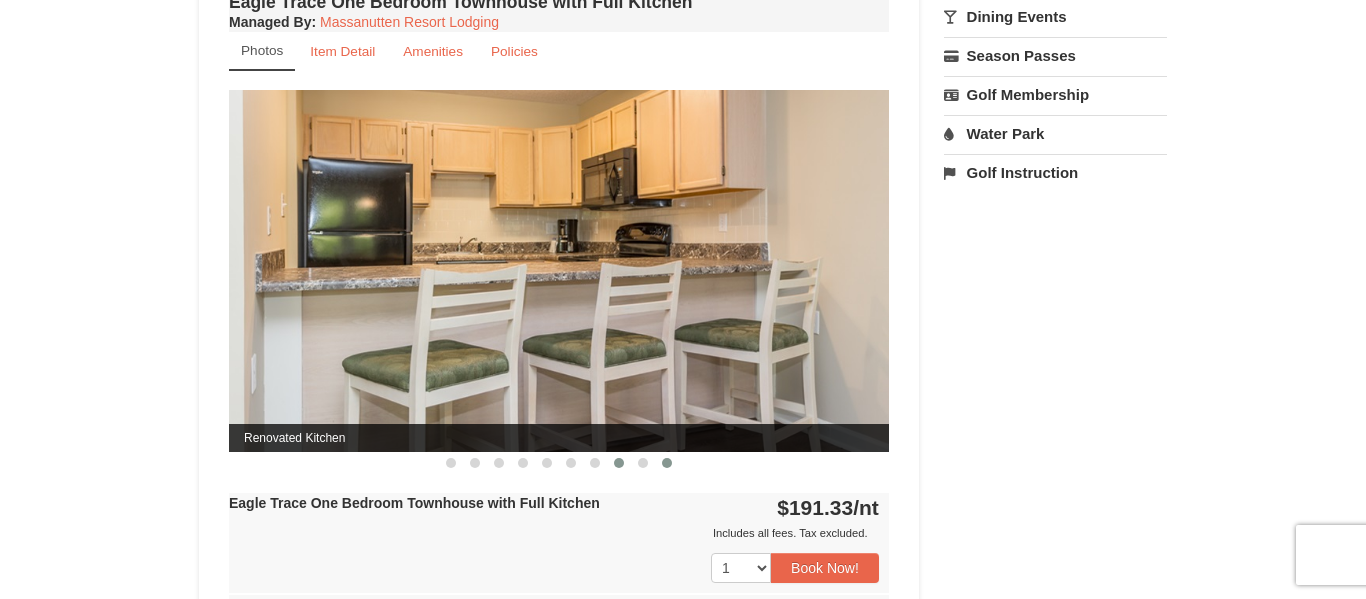 click at bounding box center [667, 463] 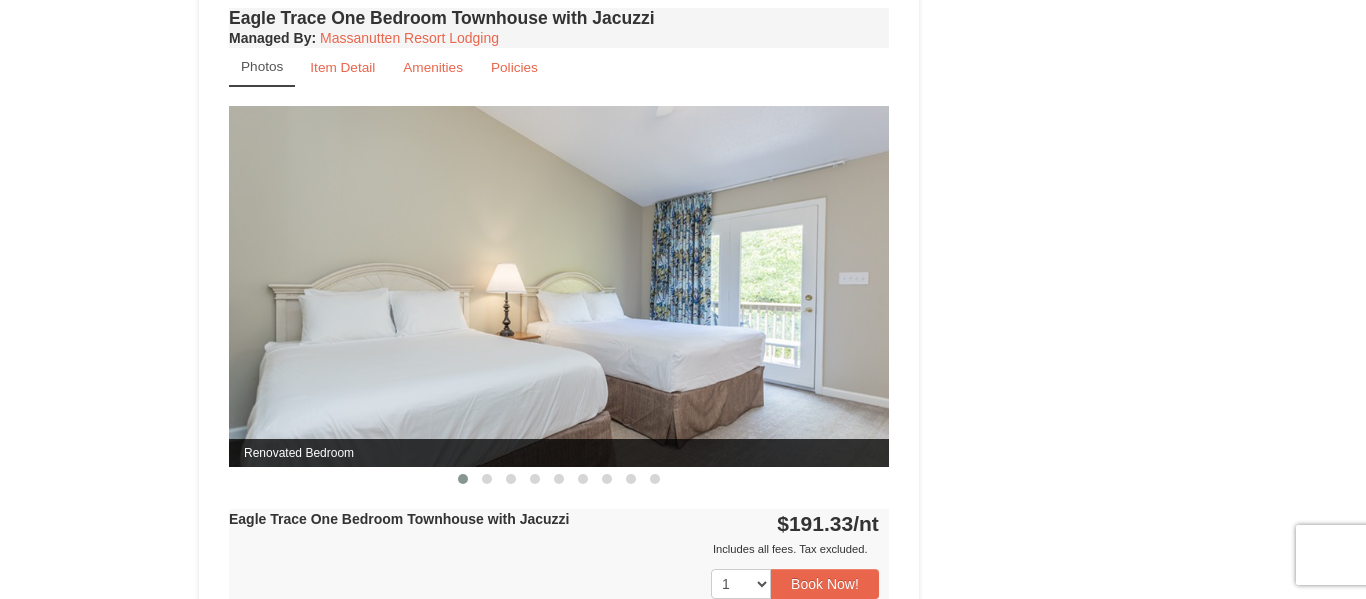 scroll, scrollTop: 1728, scrollLeft: 0, axis: vertical 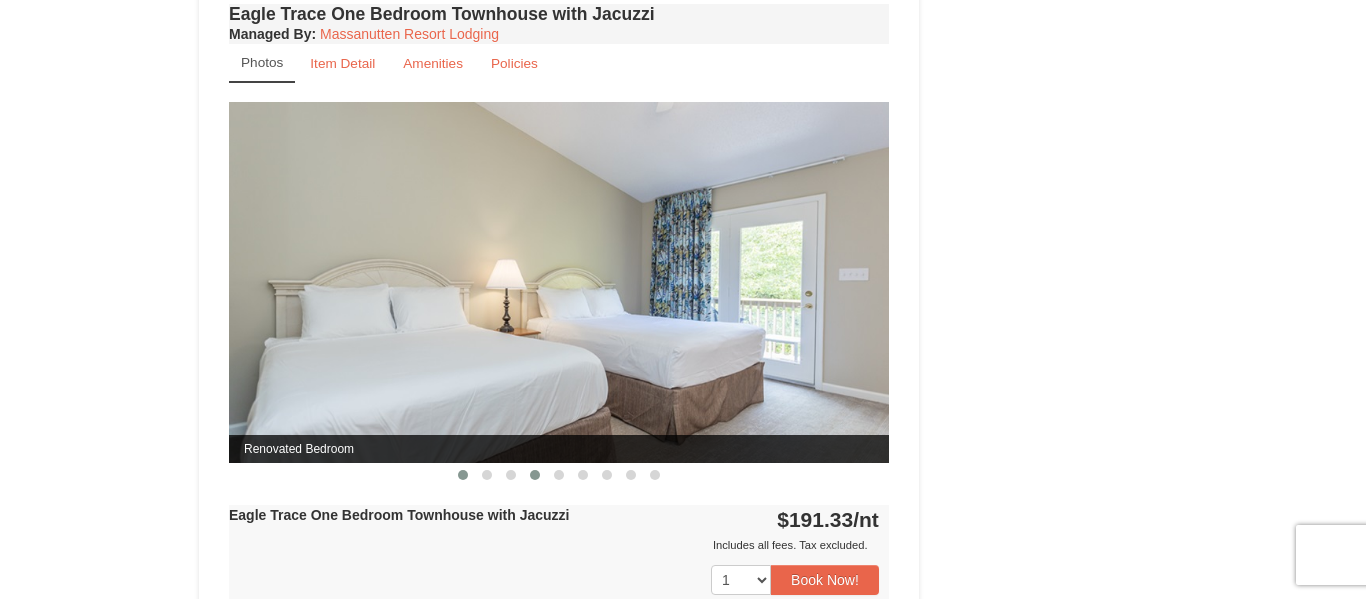click at bounding box center [535, 475] 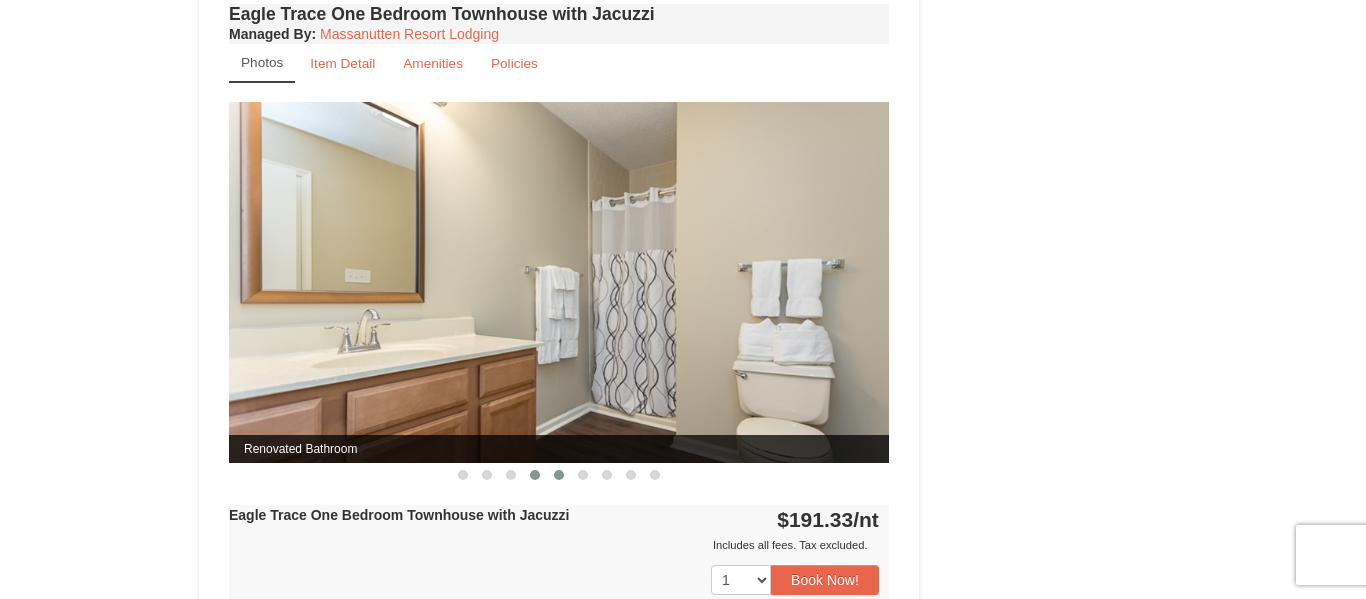 click at bounding box center (559, 475) 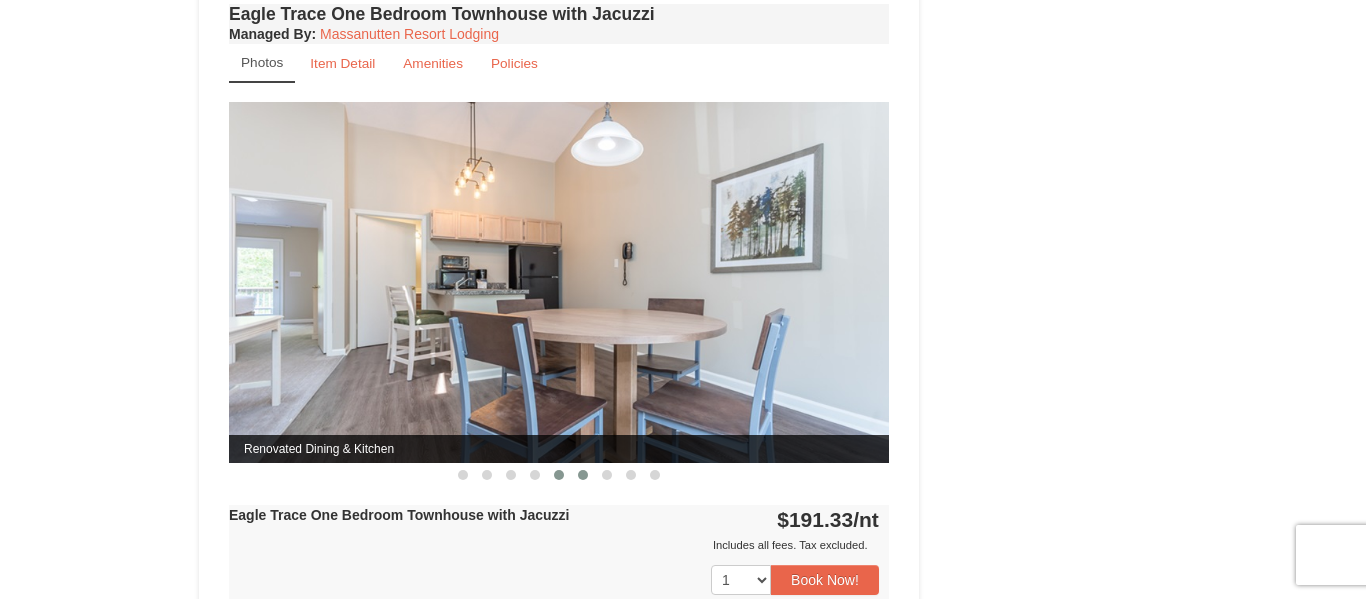 click at bounding box center [583, 475] 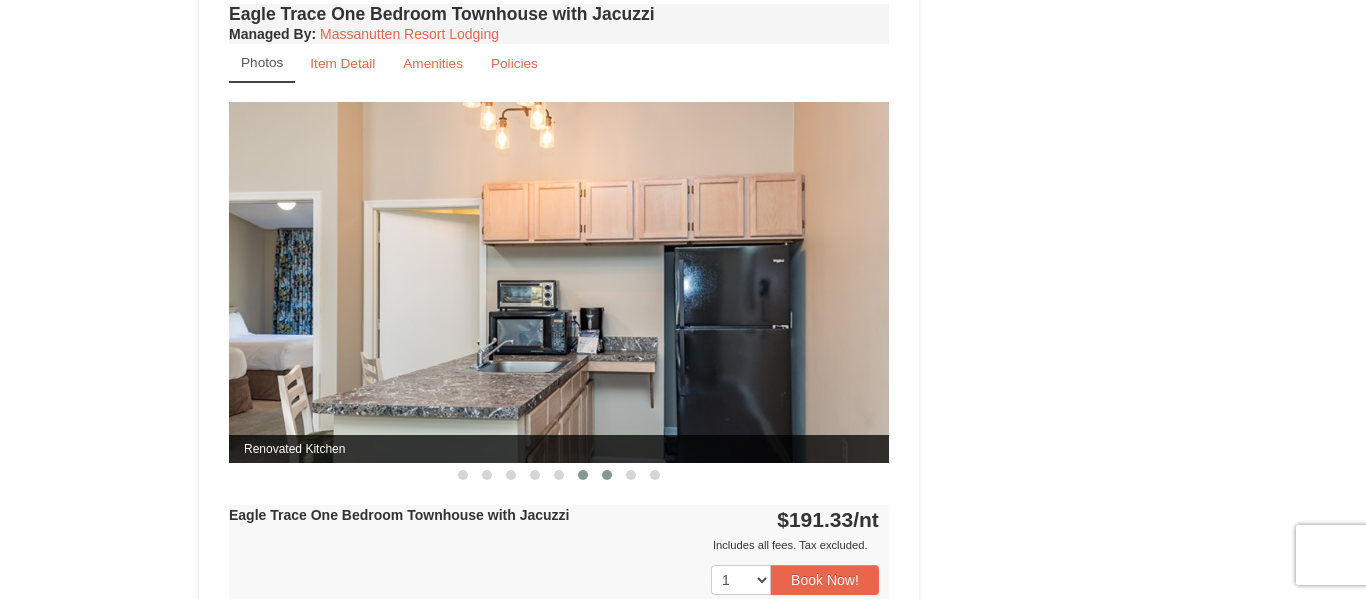 click at bounding box center (607, 475) 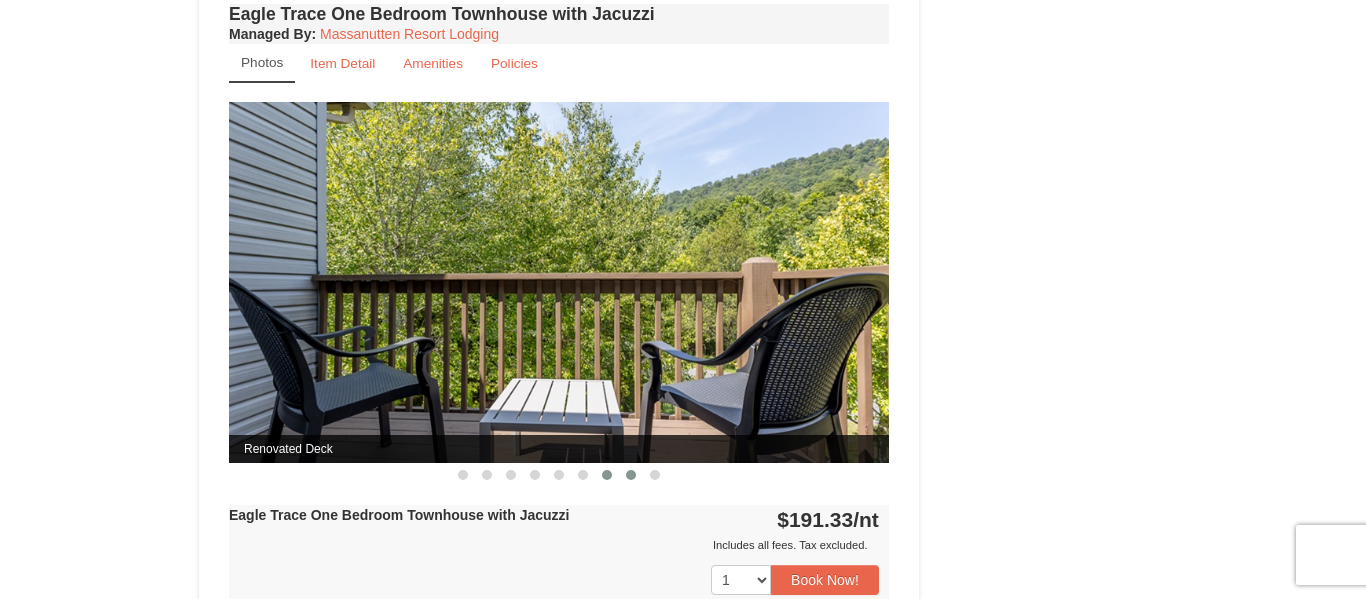 click at bounding box center [631, 475] 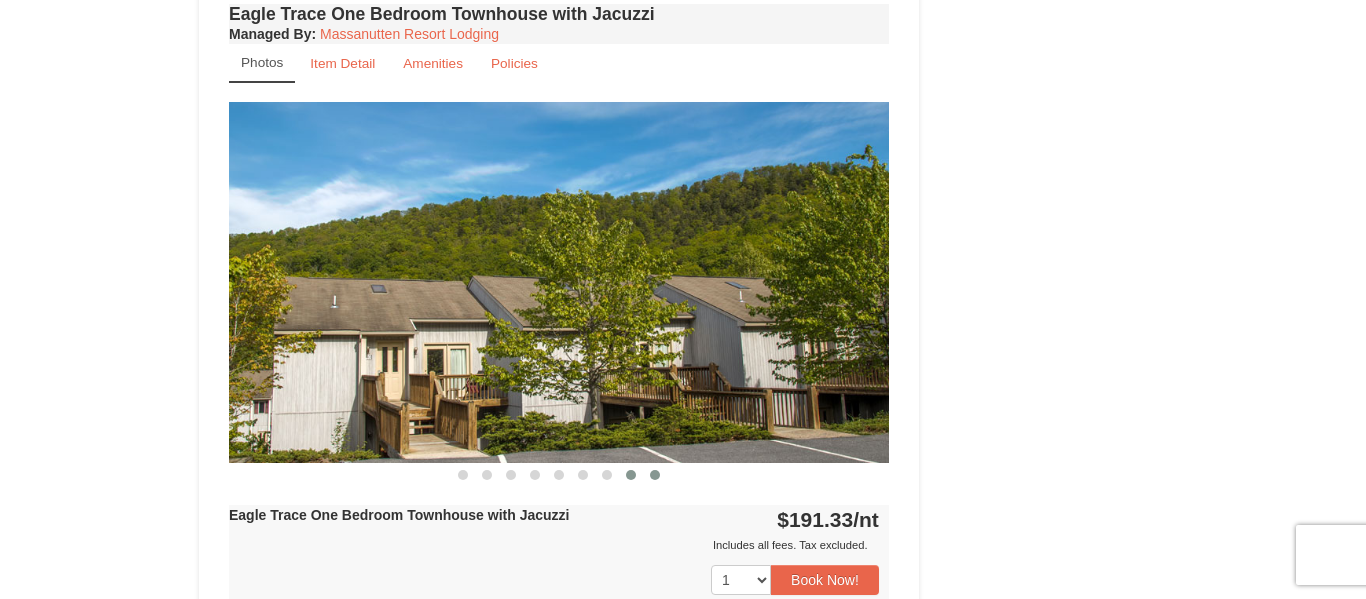 click at bounding box center [655, 475] 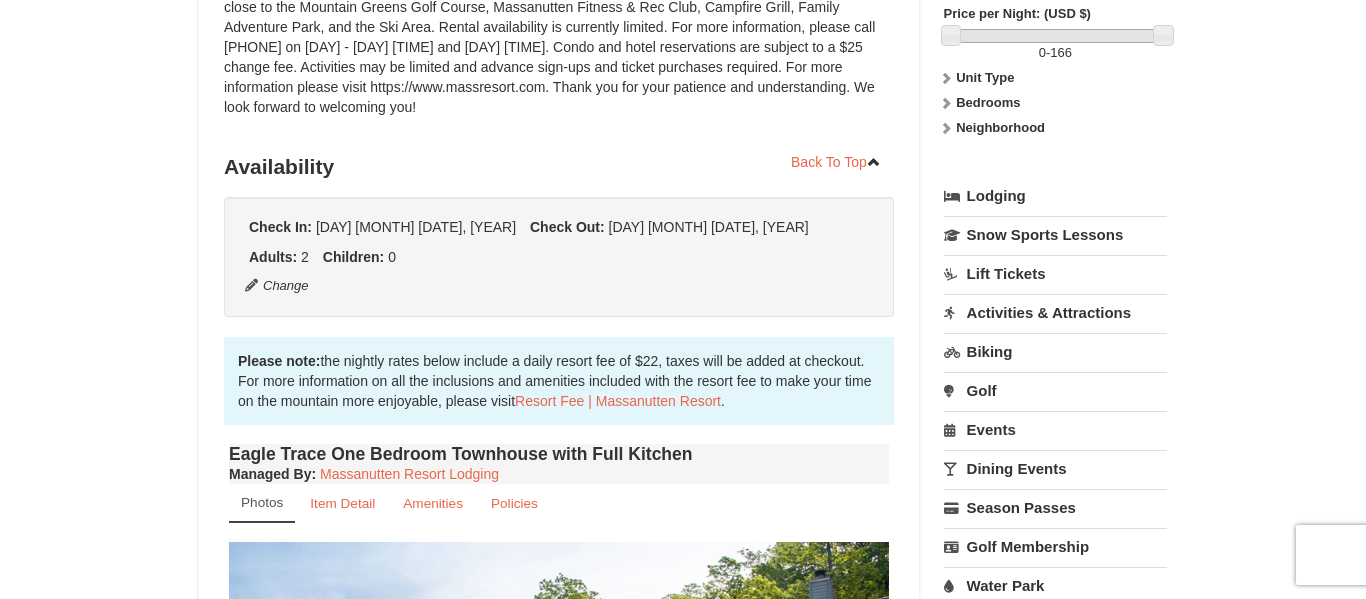 scroll, scrollTop: 316, scrollLeft: 0, axis: vertical 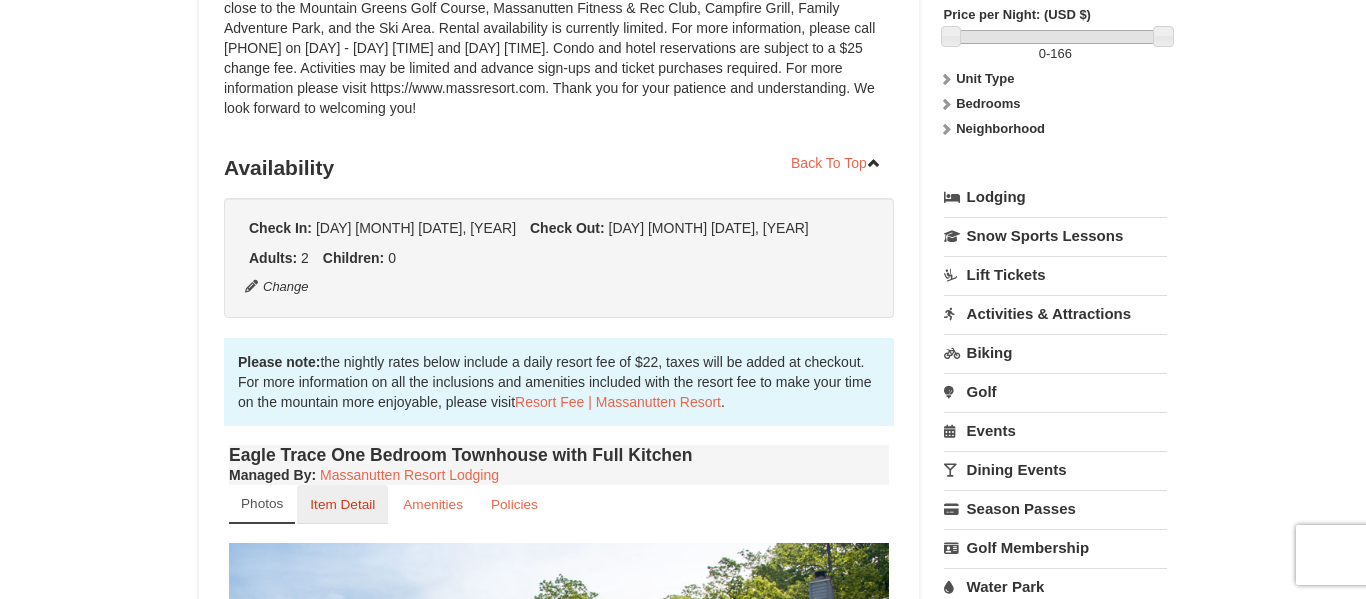 click on "Item Detail" at bounding box center (342, 504) 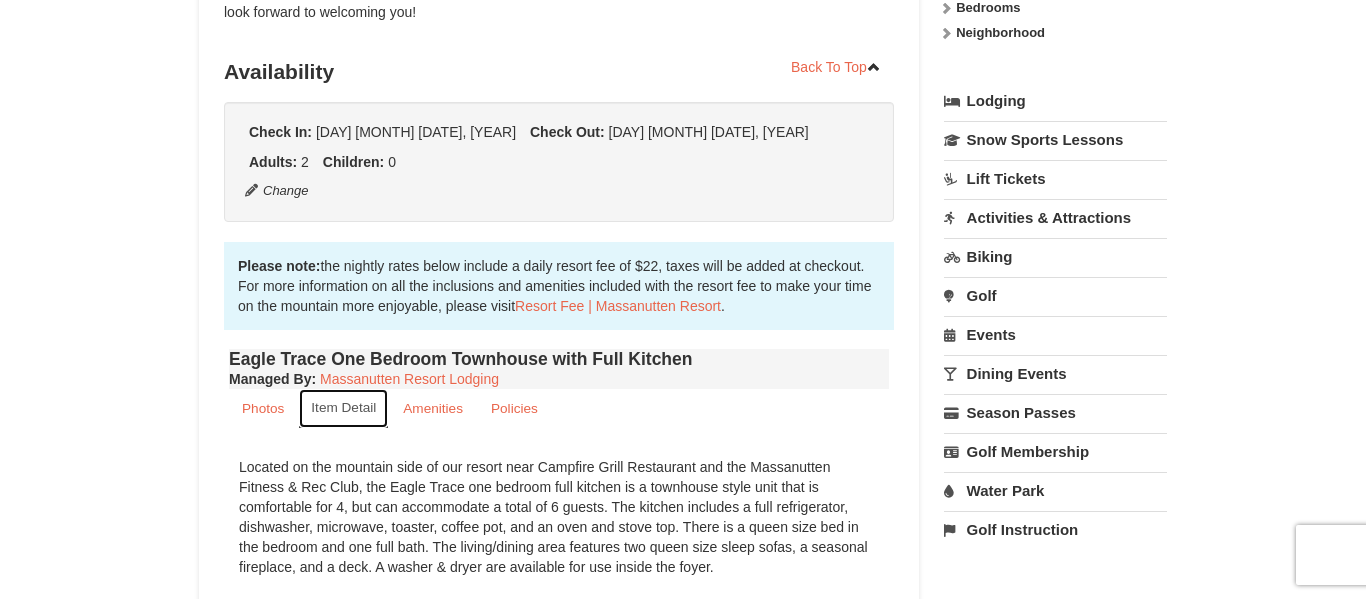 scroll, scrollTop: 405, scrollLeft: 0, axis: vertical 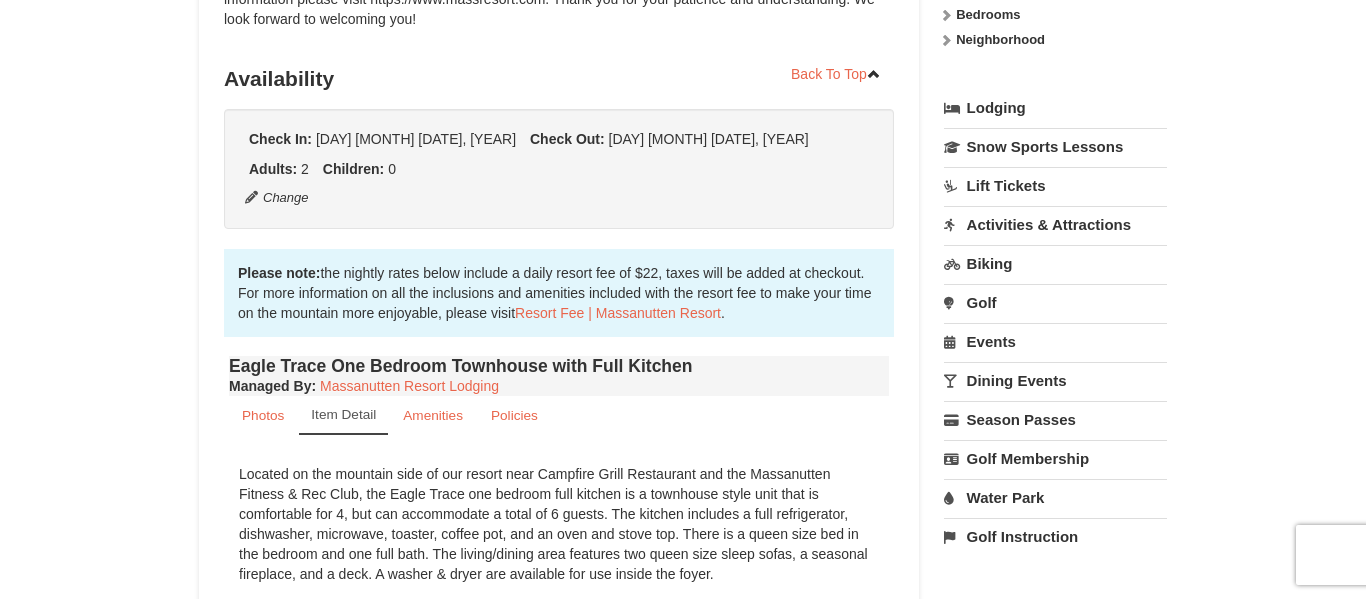 click on "Lift Tickets" at bounding box center (1055, 185) 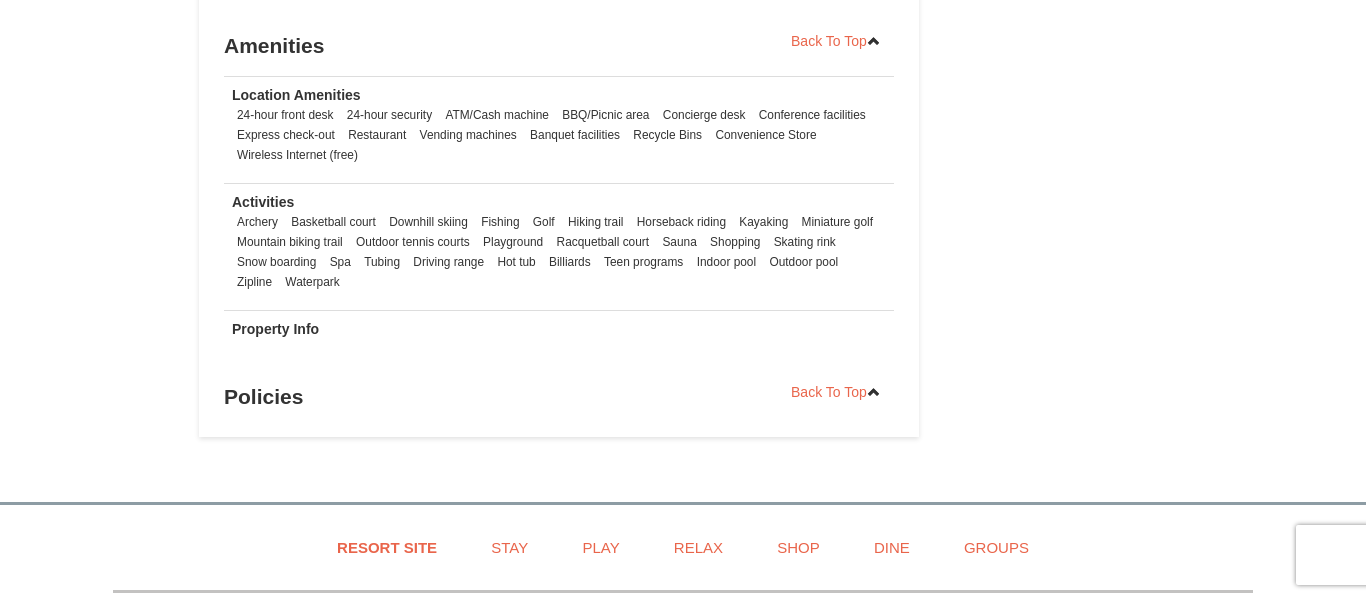 scroll, scrollTop: 2418, scrollLeft: 0, axis: vertical 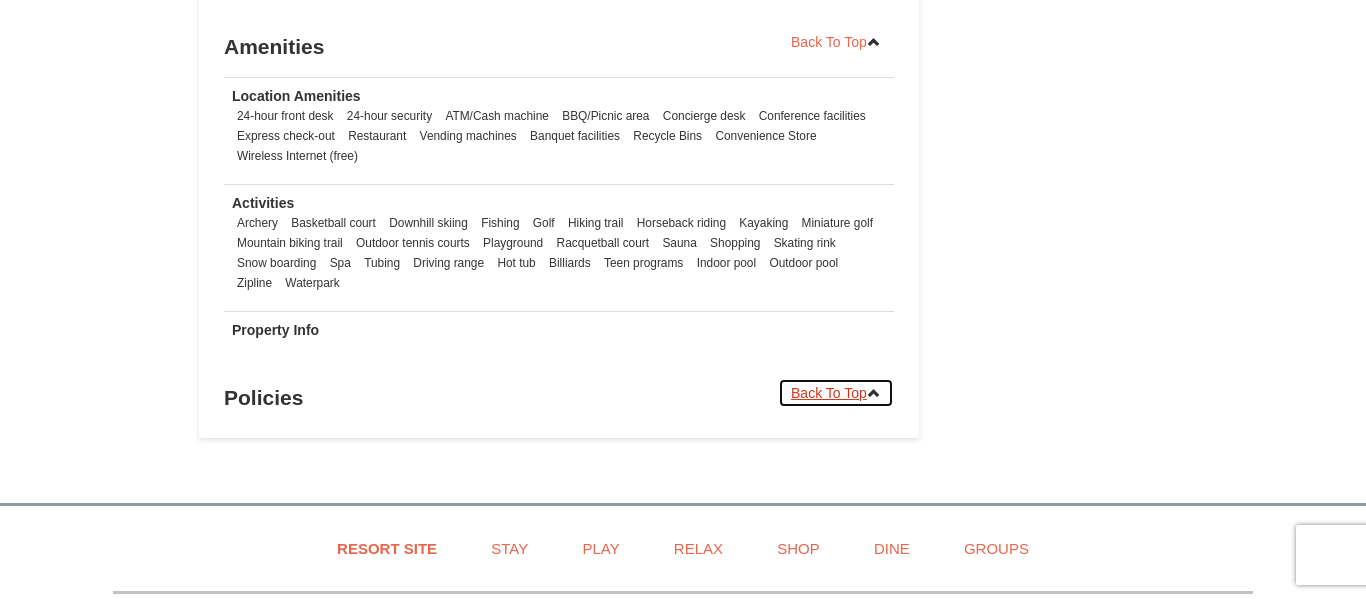 click on "Back To Top" at bounding box center (836, 393) 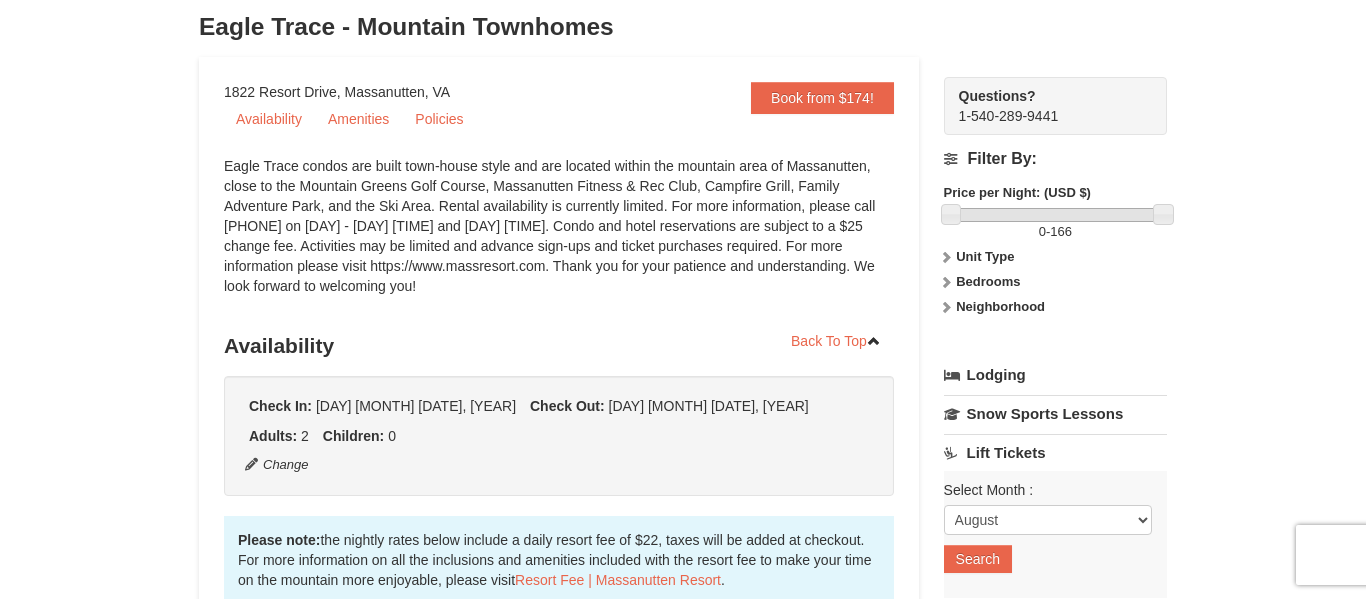 scroll, scrollTop: 141, scrollLeft: 0, axis: vertical 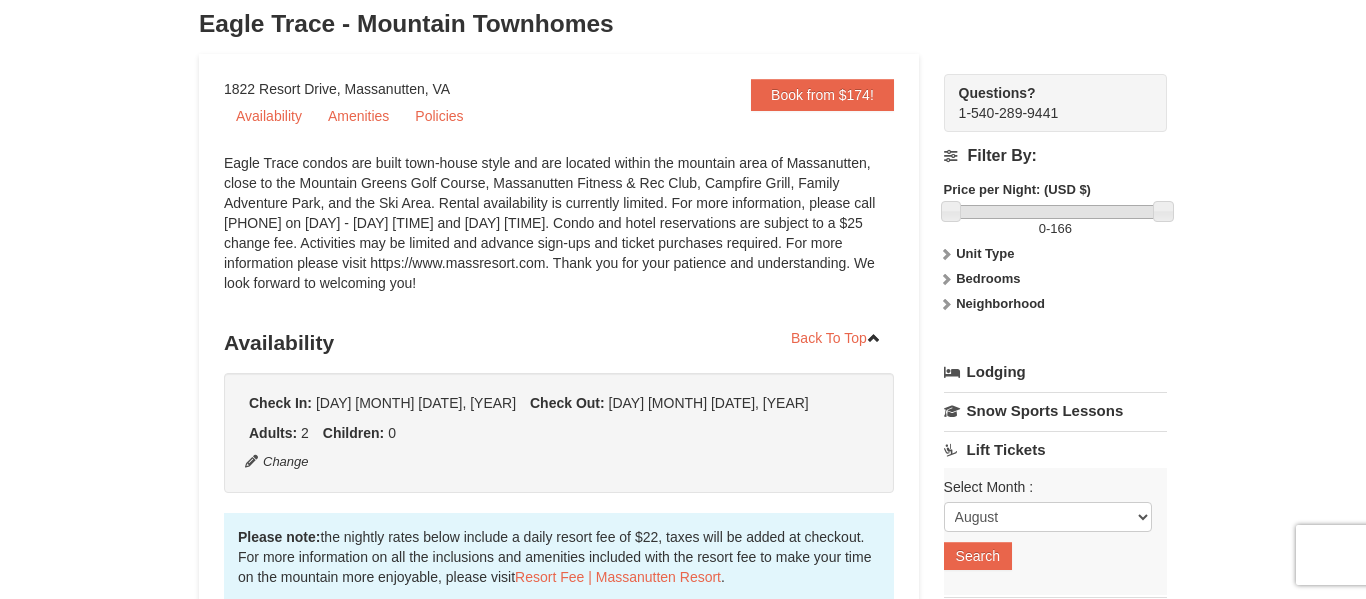 click on "Unit Type" at bounding box center (985, 253) 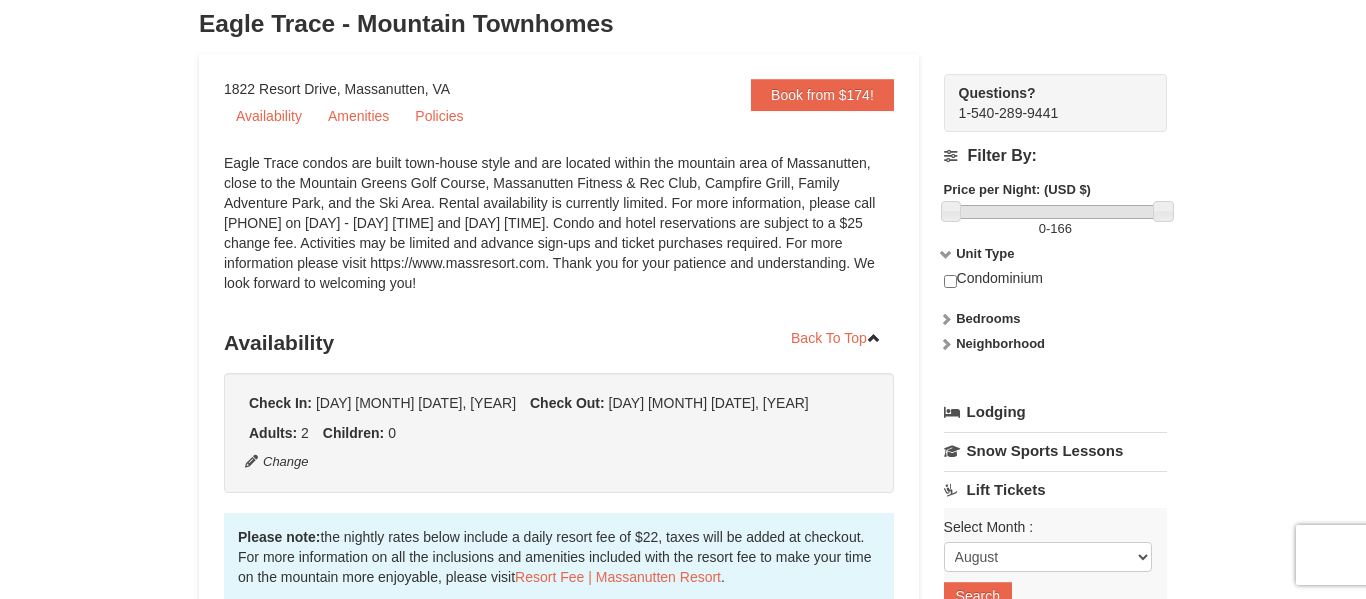 click on "Bedrooms" at bounding box center (988, 318) 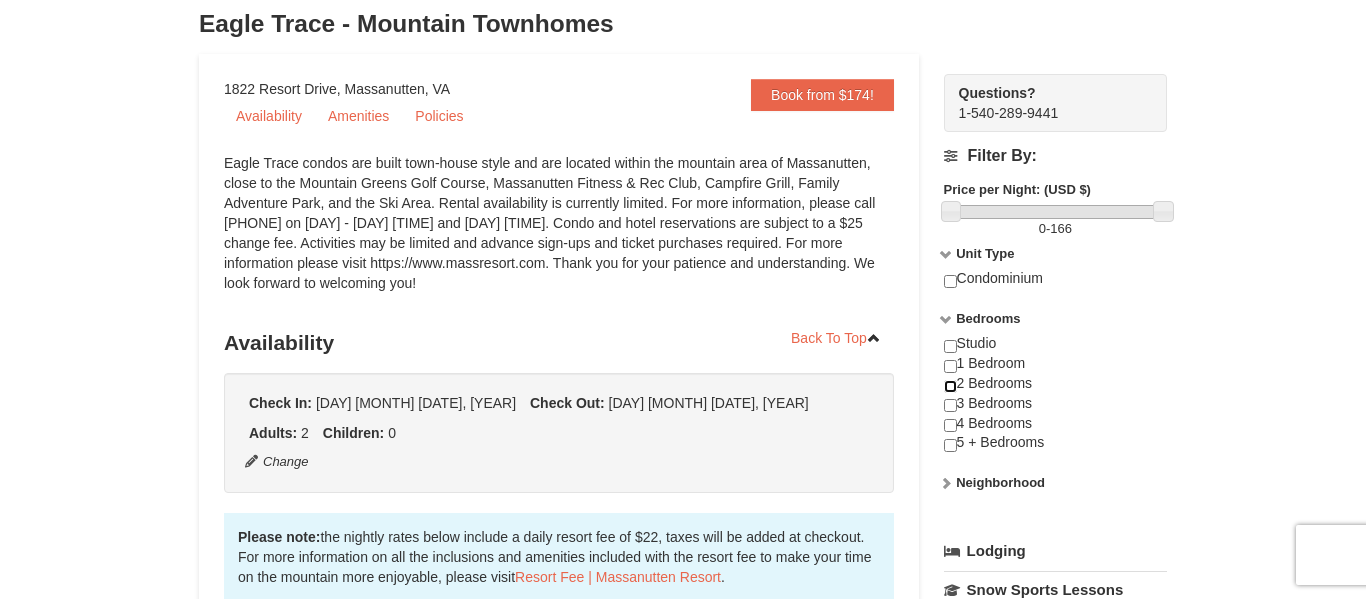 click at bounding box center (950, 386) 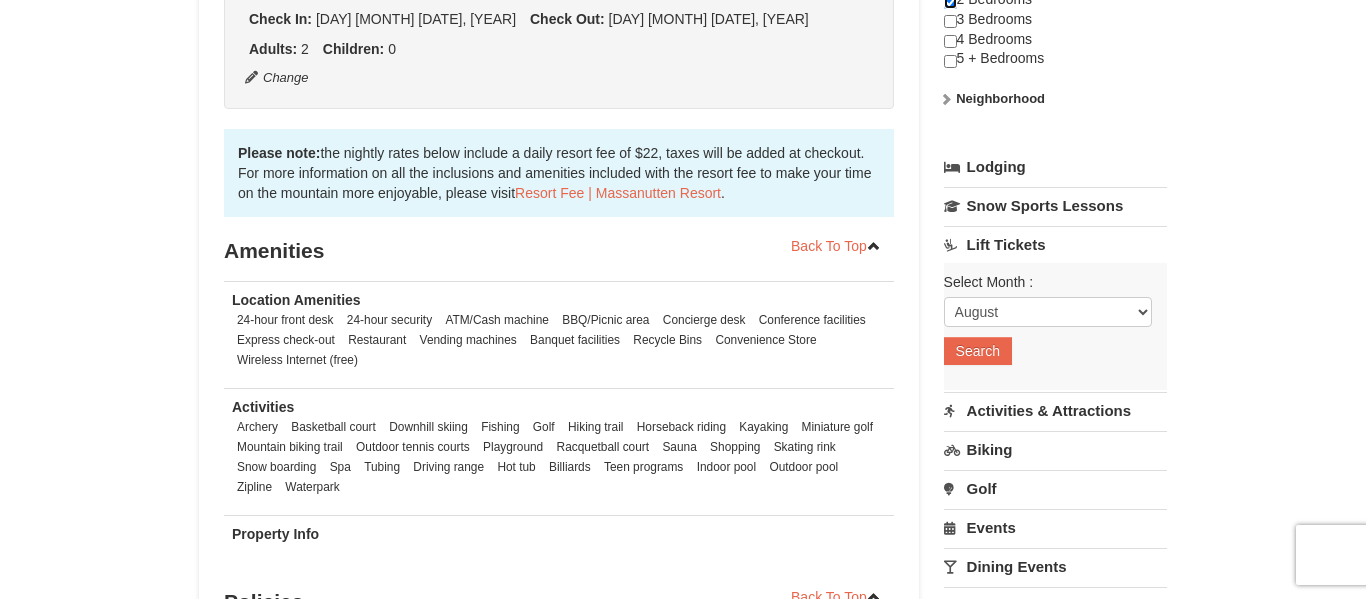scroll, scrollTop: 531, scrollLeft: 0, axis: vertical 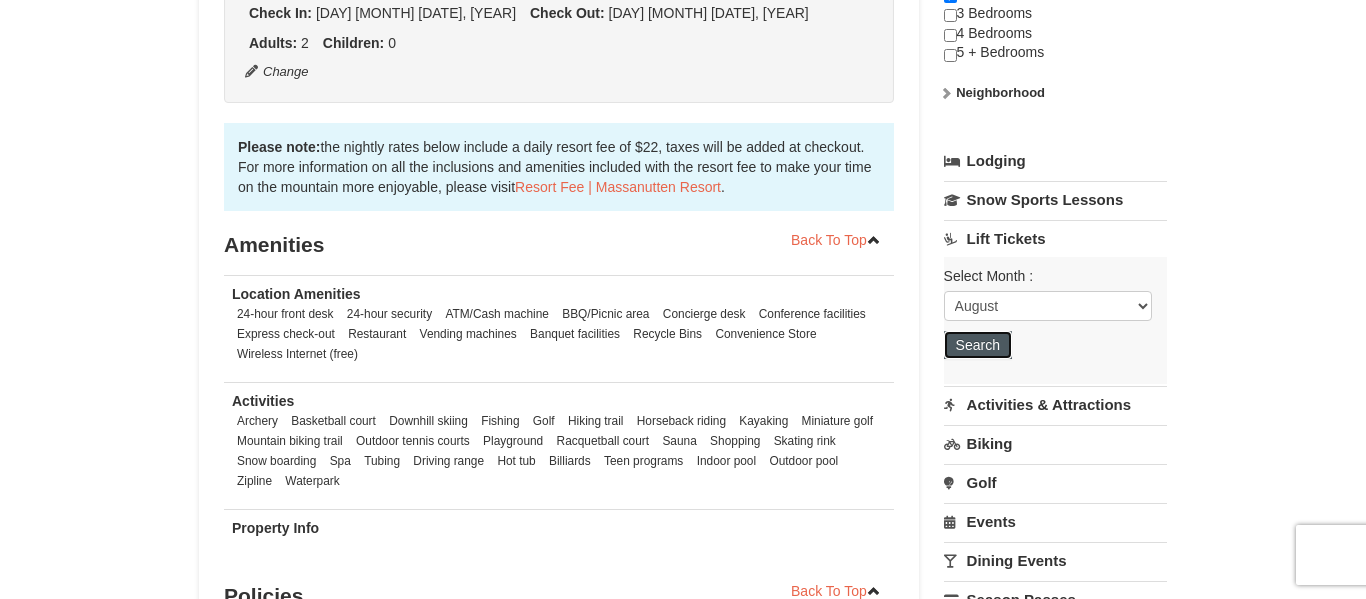click on "Search" at bounding box center [978, 345] 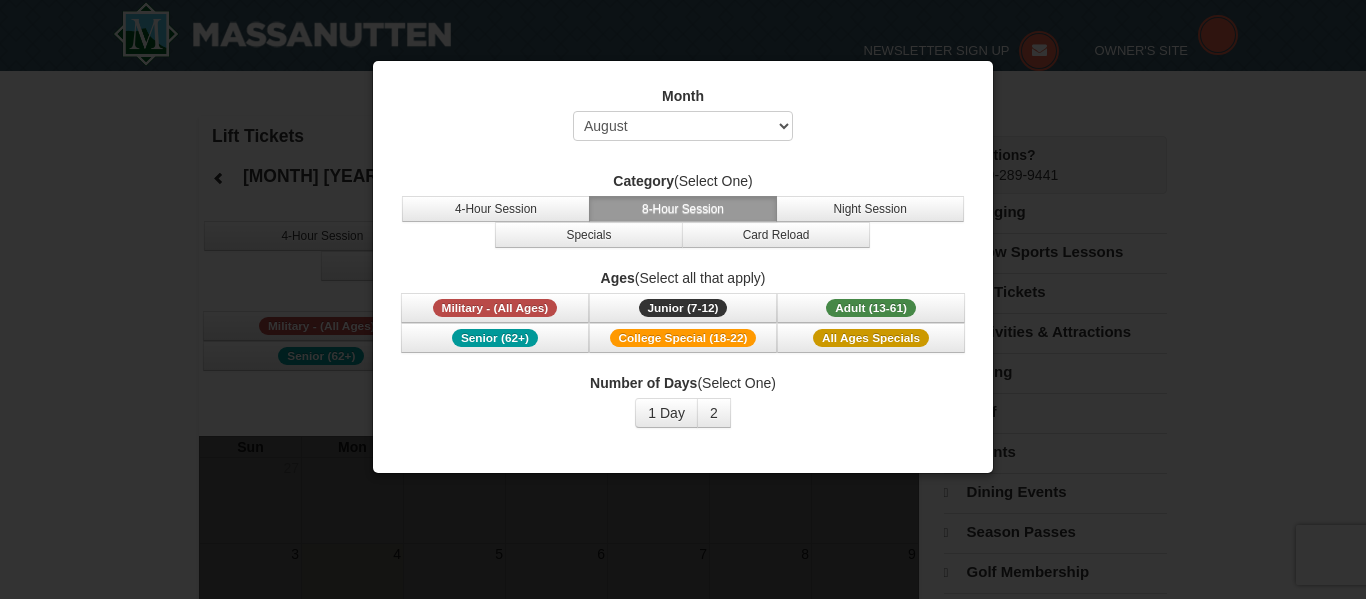 scroll, scrollTop: 0, scrollLeft: 0, axis: both 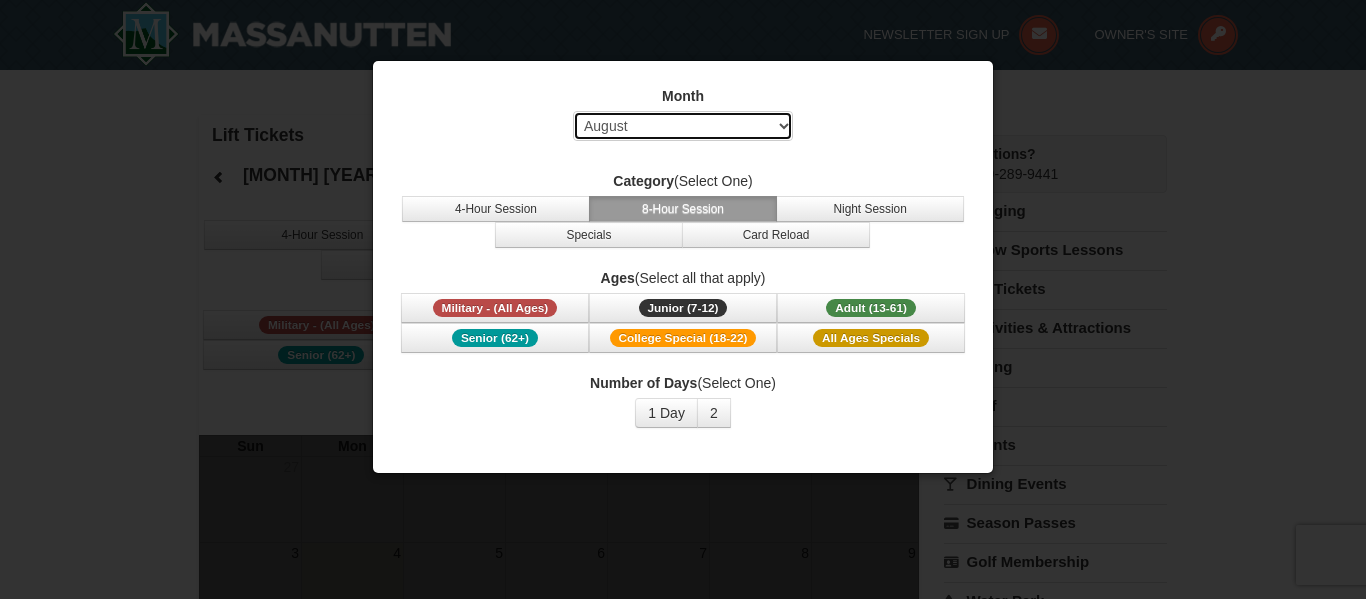 click on "Select August  September  October  November  December  January  February  March  April  May  June  July" at bounding box center (683, 126) 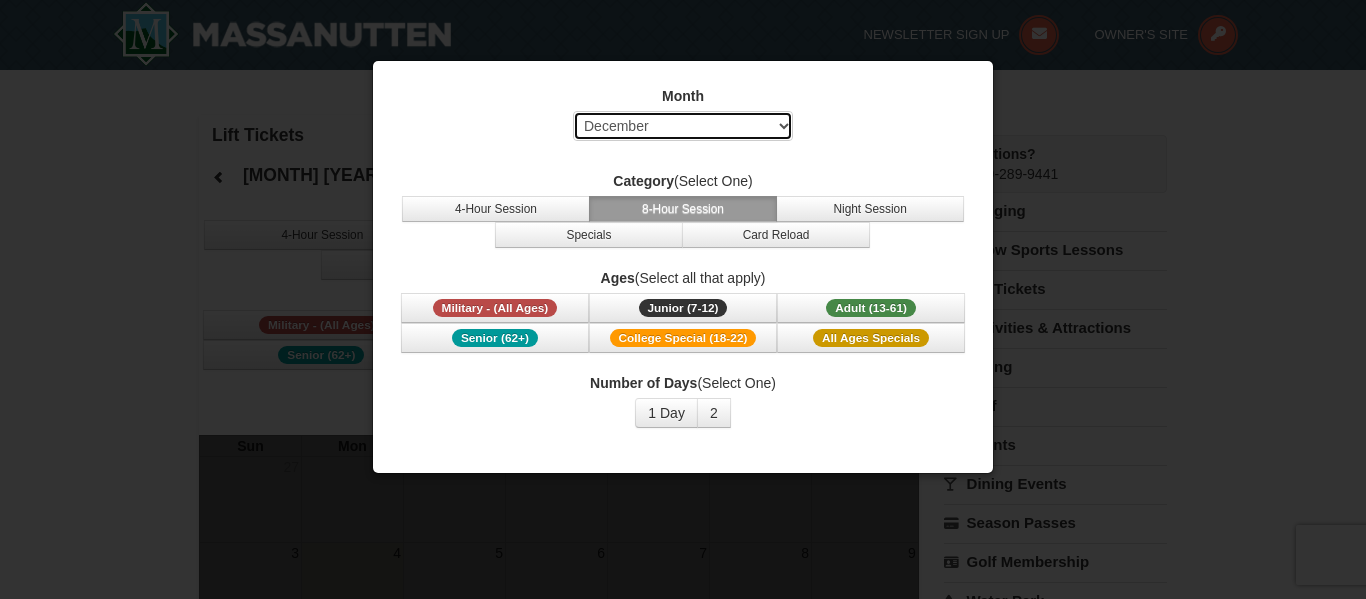 click on "Select August  September  October  November  December  January  February  March  April  May  June  July" at bounding box center (683, 126) 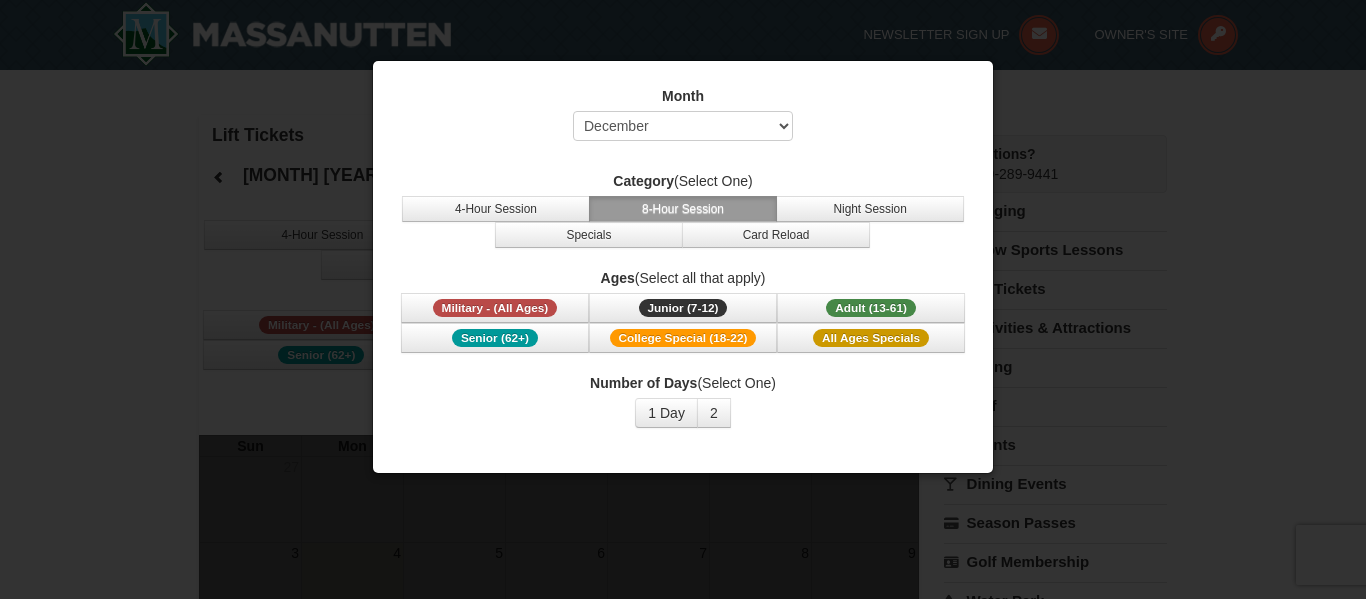 click on "Number of Days (Select One)
1 Day
2
3
4
5
6
7
8
9
10
11
12
13
14
15" at bounding box center [683, 400] 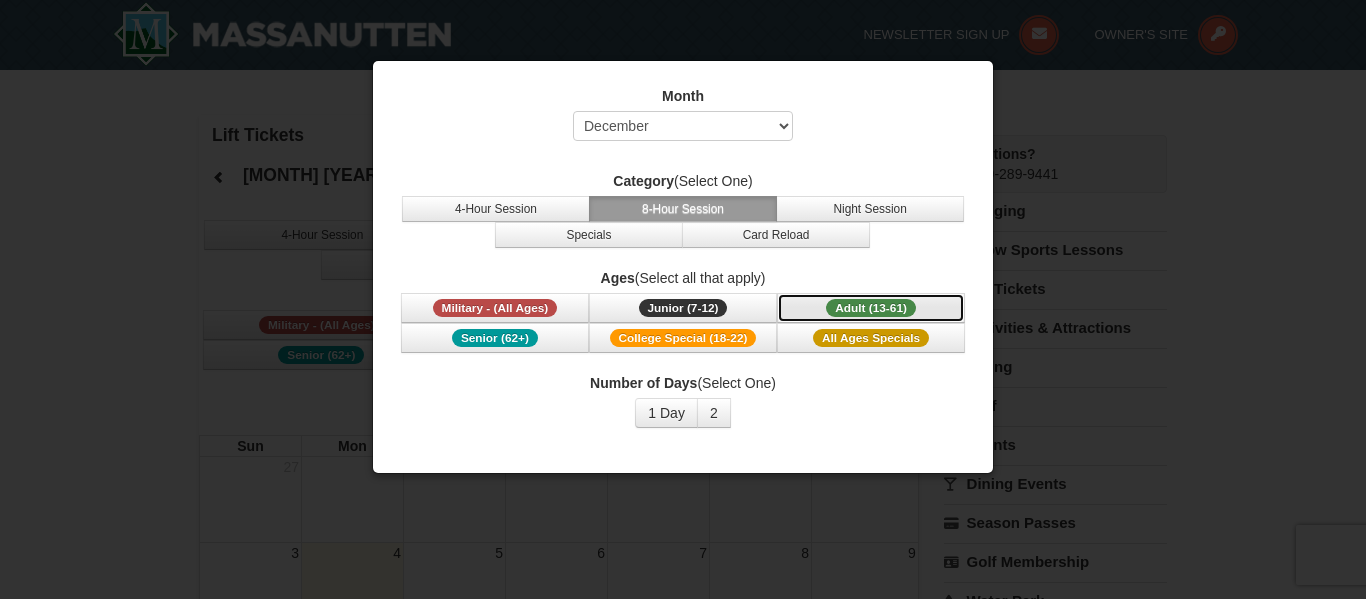 click on "Adult (13-61)" at bounding box center [871, 308] 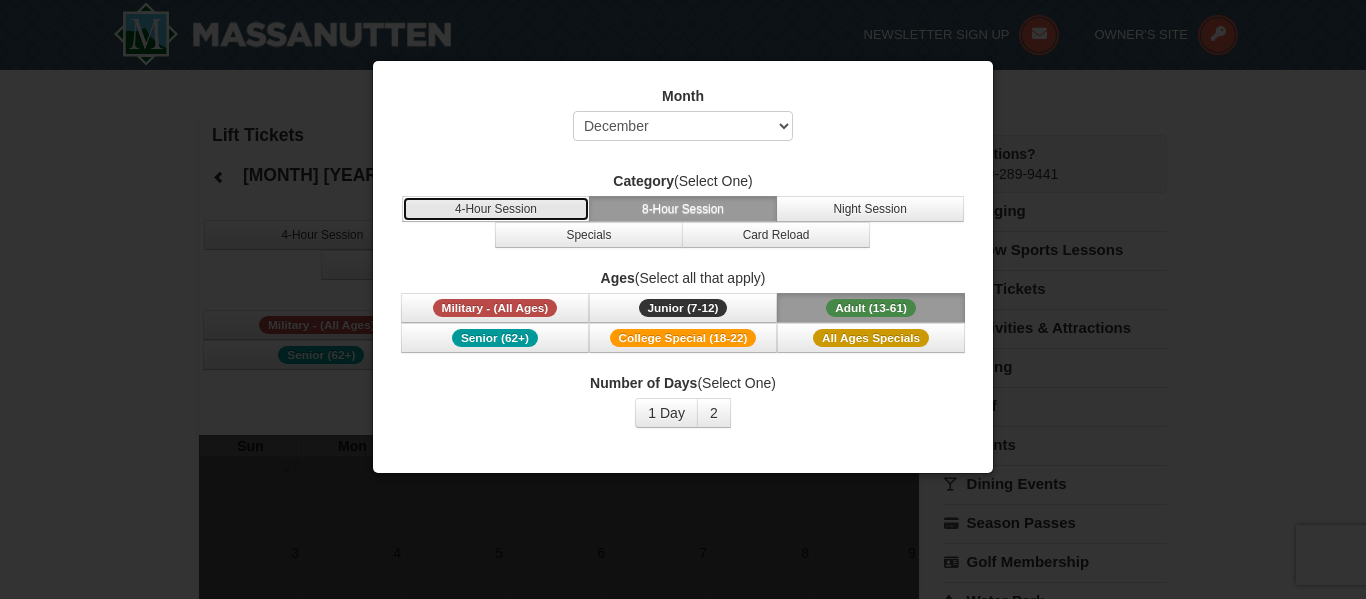 click on "4-Hour Session" at bounding box center [496, 209] 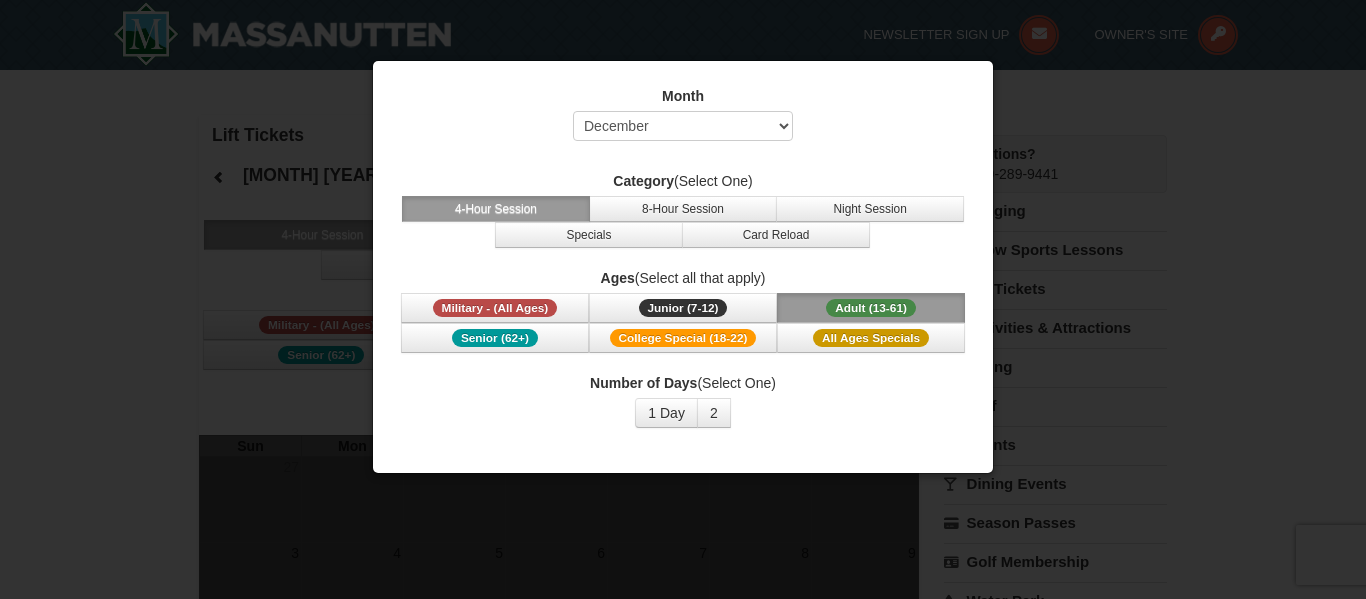 click on "Month" at bounding box center (683, 96) 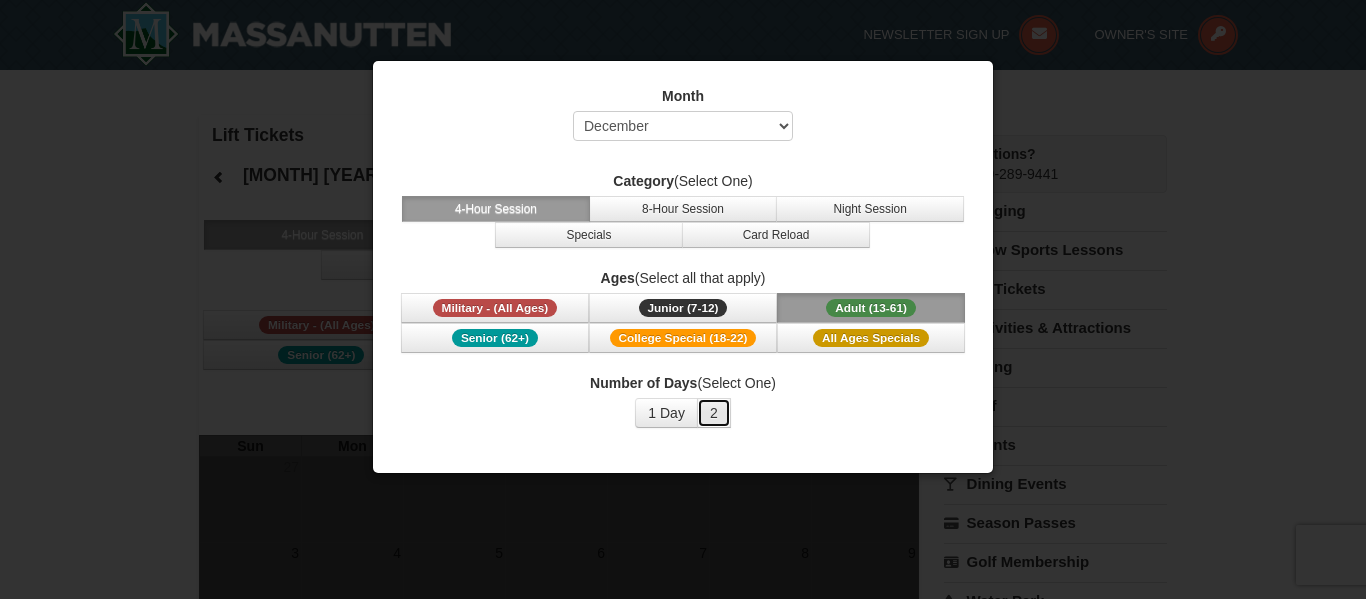 click on "2" at bounding box center (714, 413) 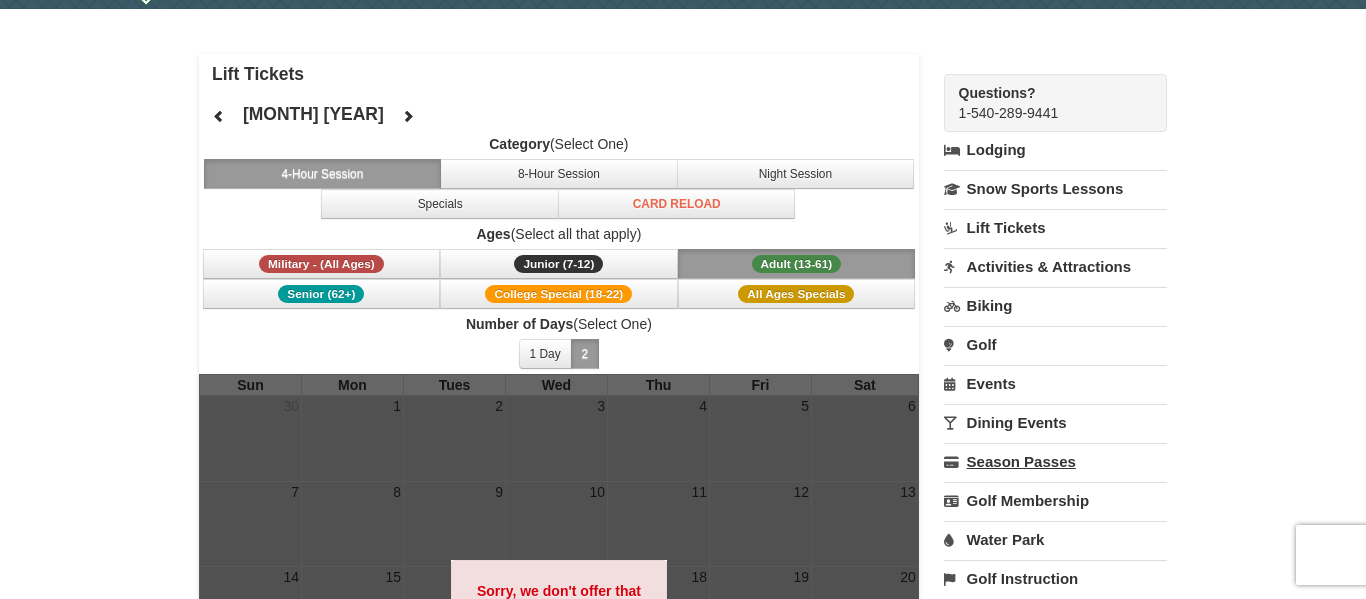 scroll, scrollTop: 64, scrollLeft: 0, axis: vertical 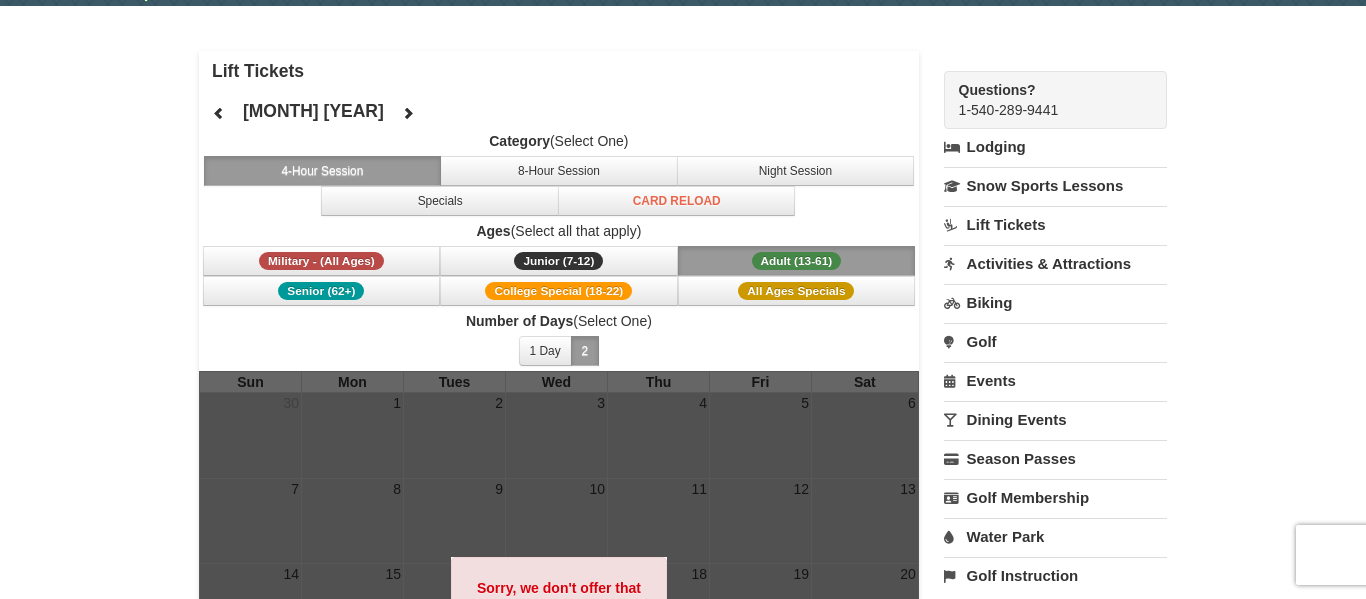 click on "Water Park" at bounding box center (1055, 536) 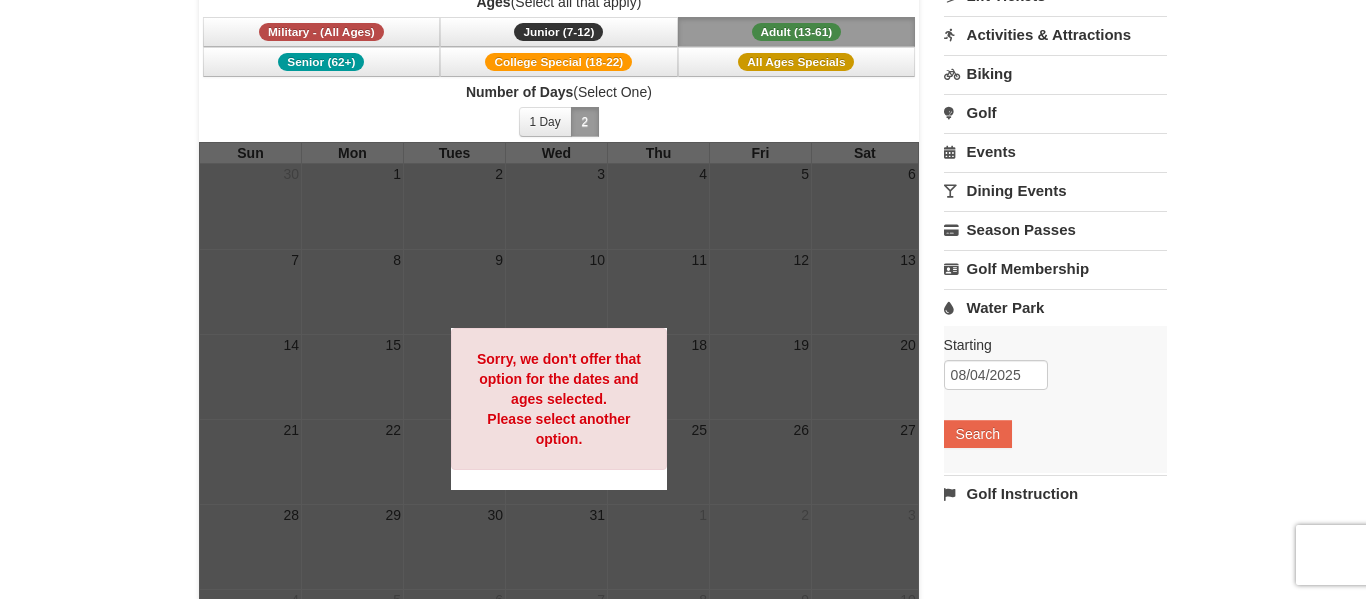scroll, scrollTop: 298, scrollLeft: 0, axis: vertical 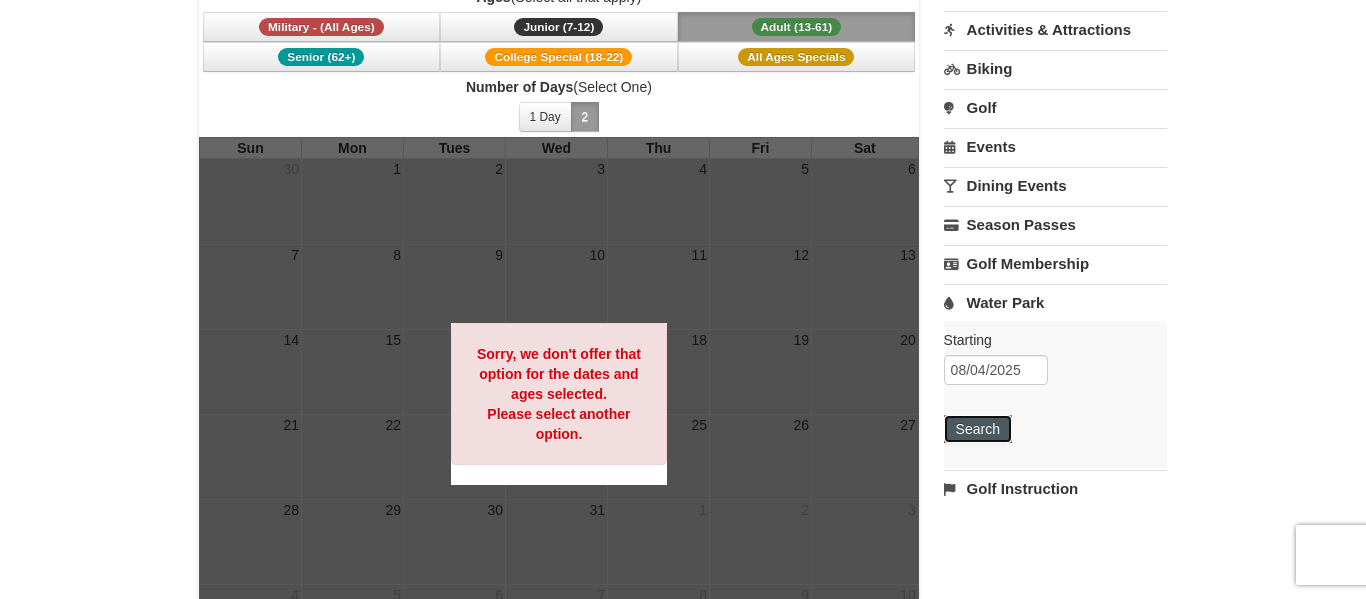 click on "Search" at bounding box center (978, 429) 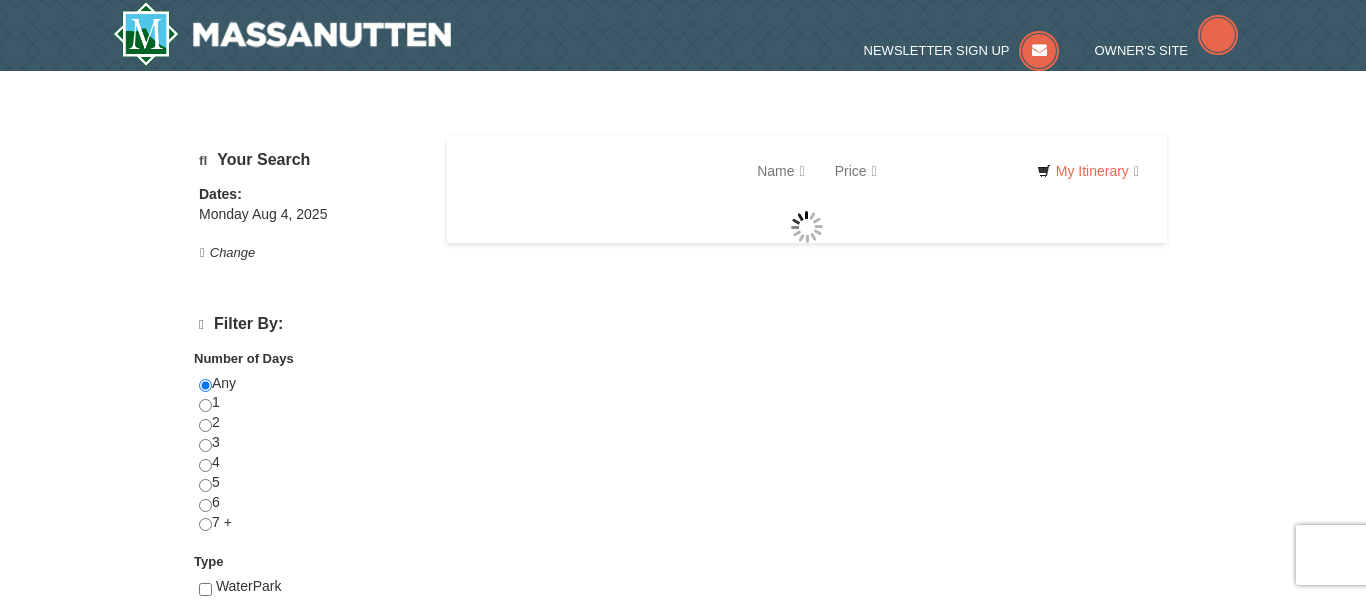 scroll, scrollTop: 0, scrollLeft: 0, axis: both 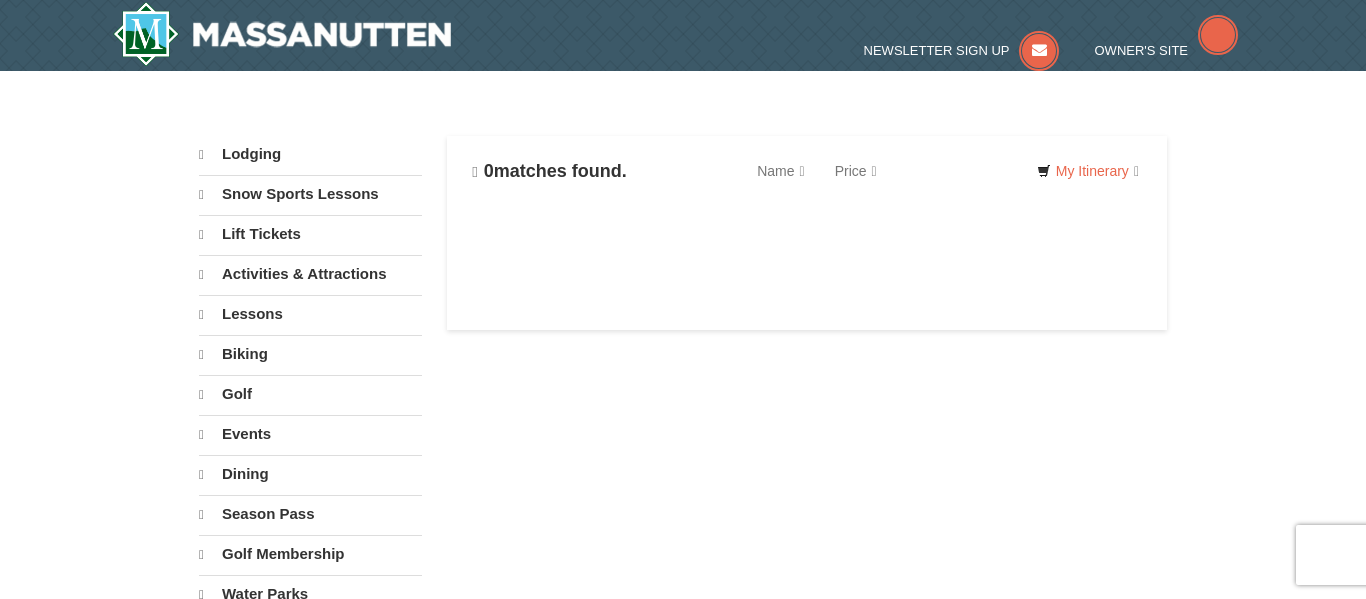select on "8" 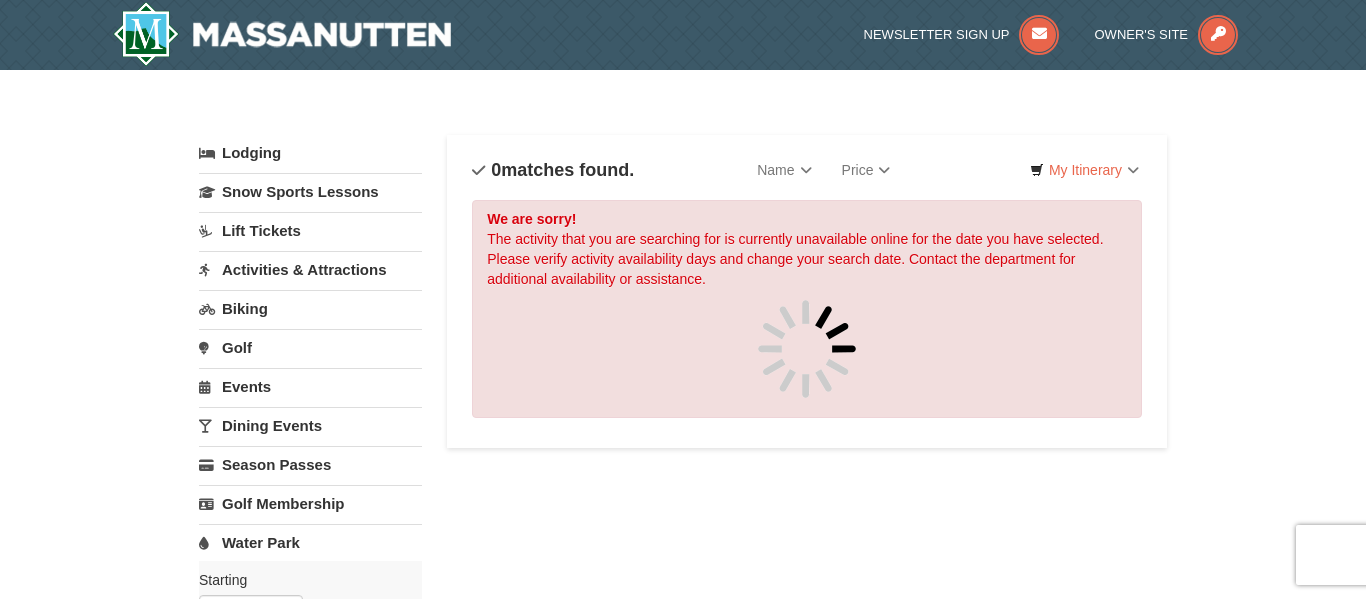 scroll, scrollTop: 0, scrollLeft: 0, axis: both 